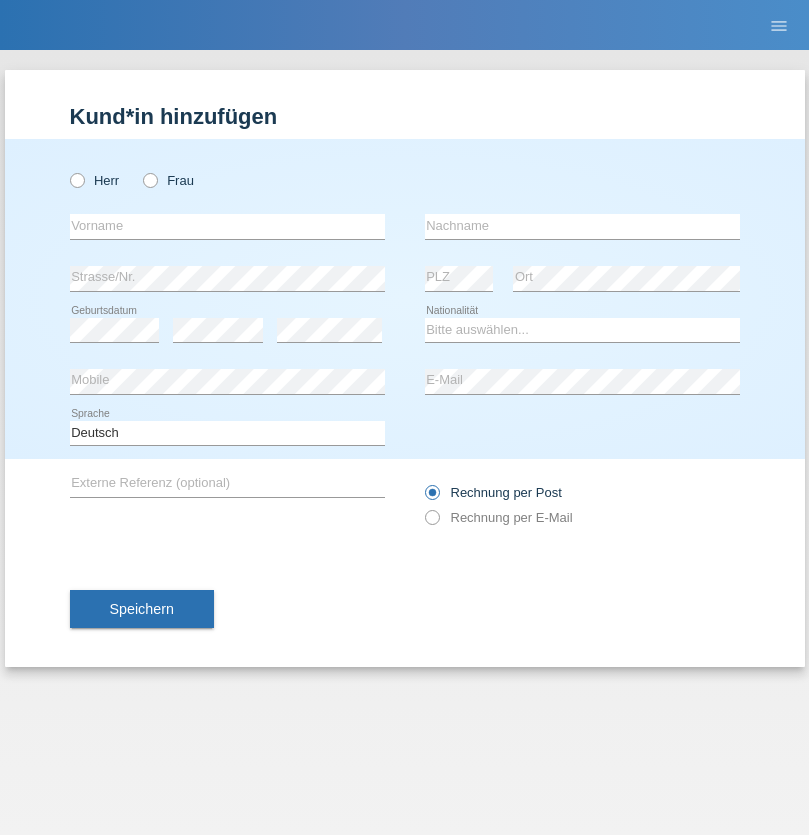 scroll, scrollTop: 0, scrollLeft: 0, axis: both 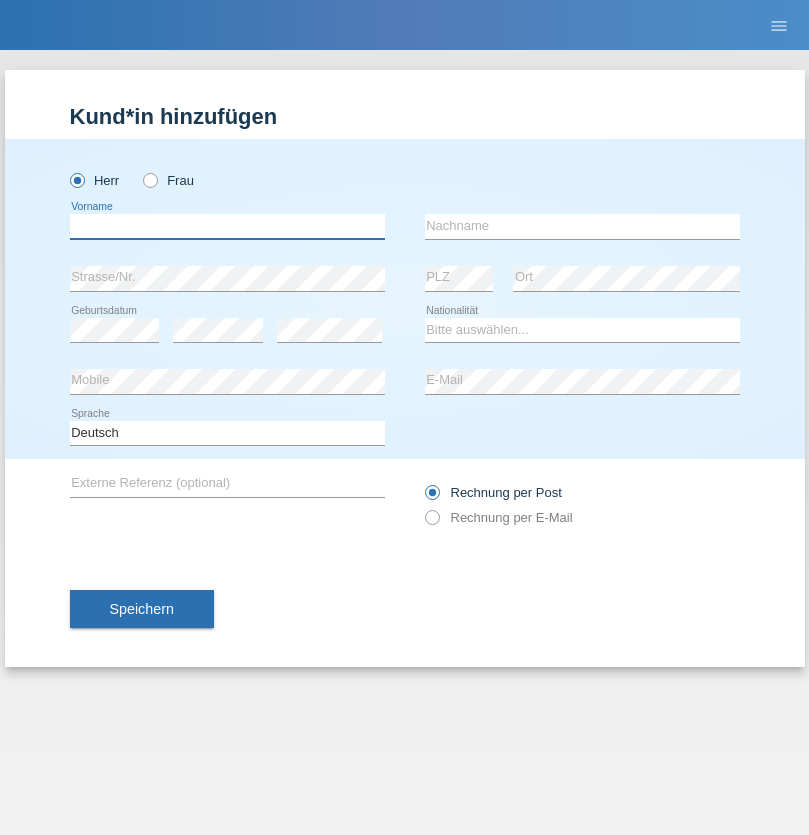 click at bounding box center [227, 226] 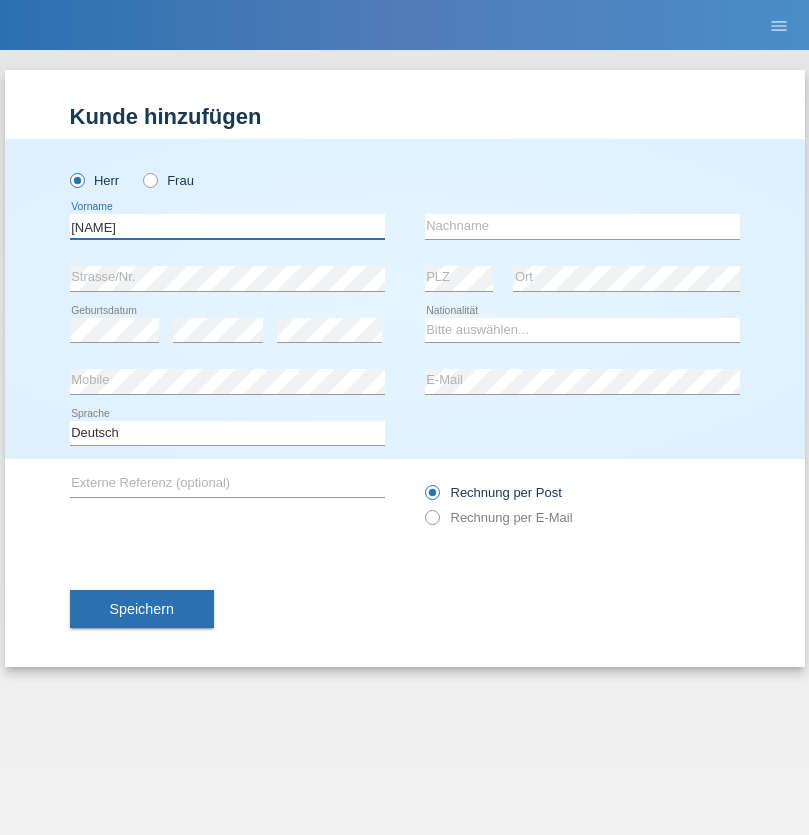 type on "Hugo" 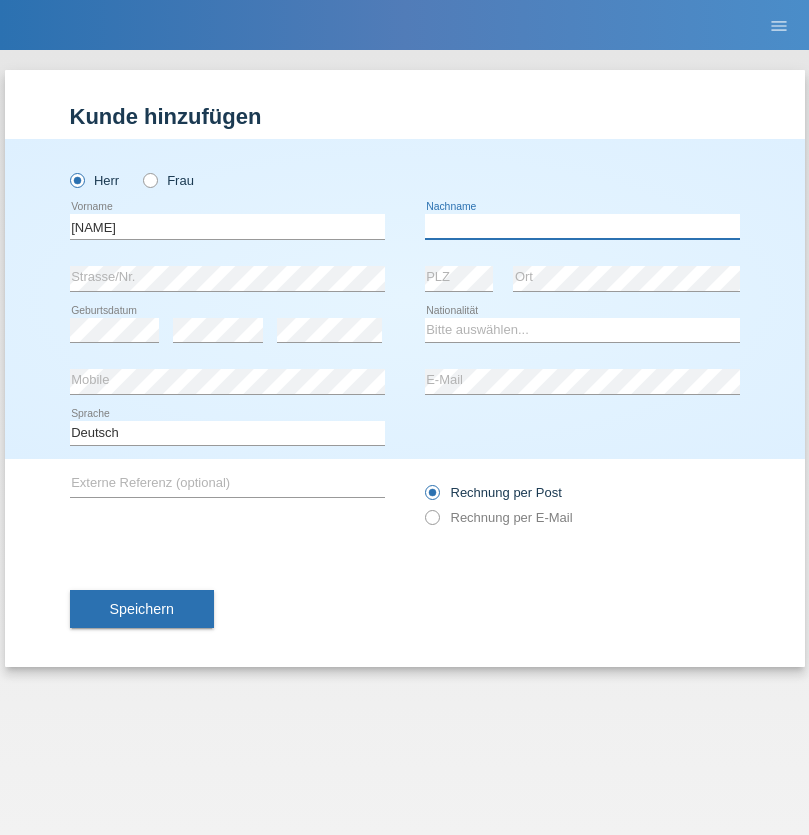 click at bounding box center (582, 226) 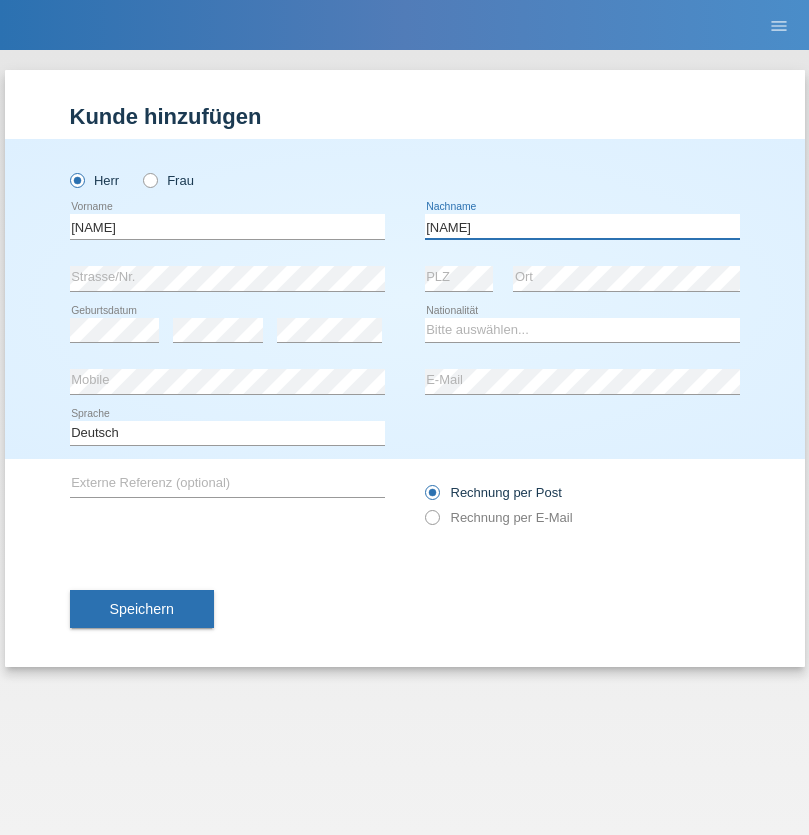 type on "Figueira" 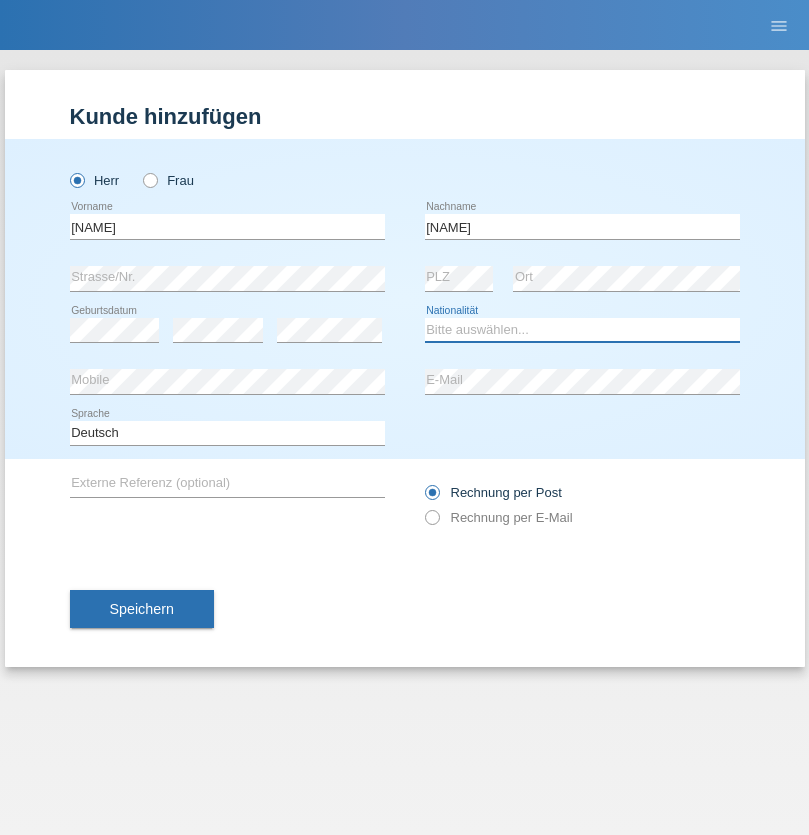 select on "PT" 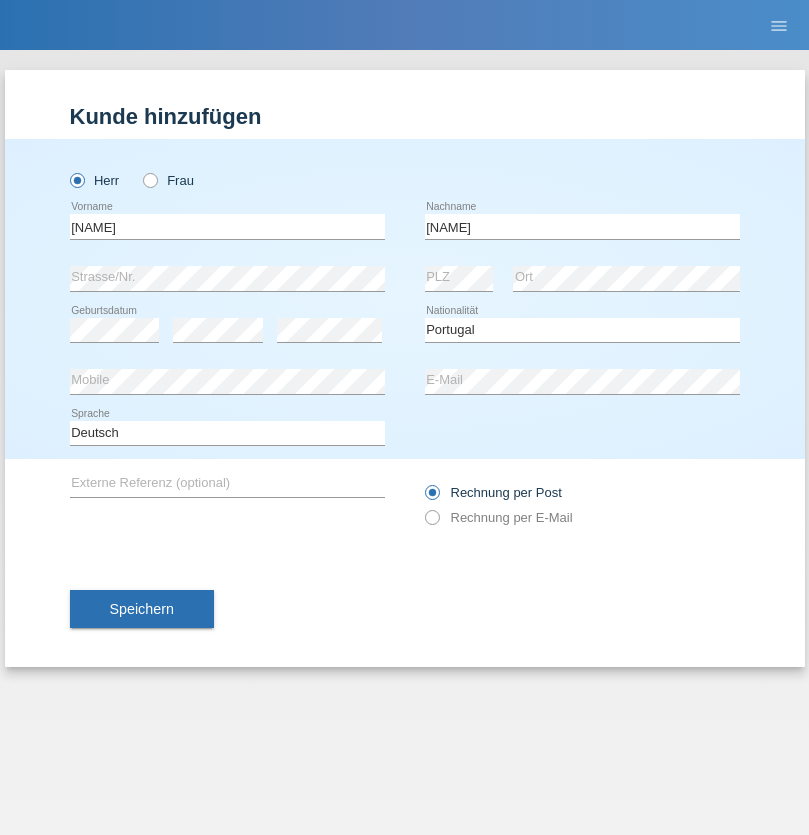 select on "C" 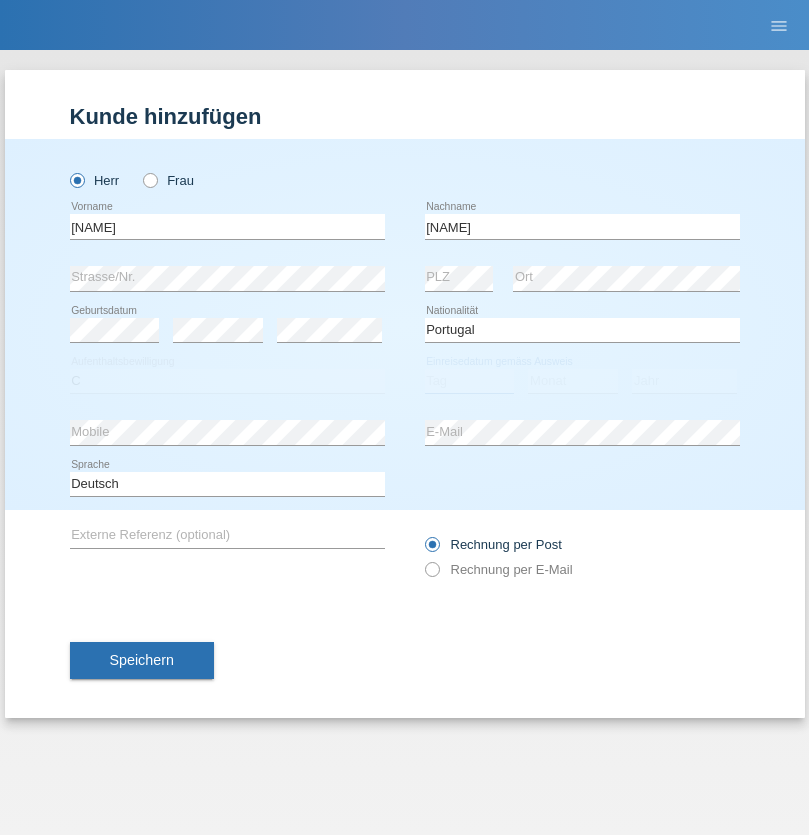 select on "04" 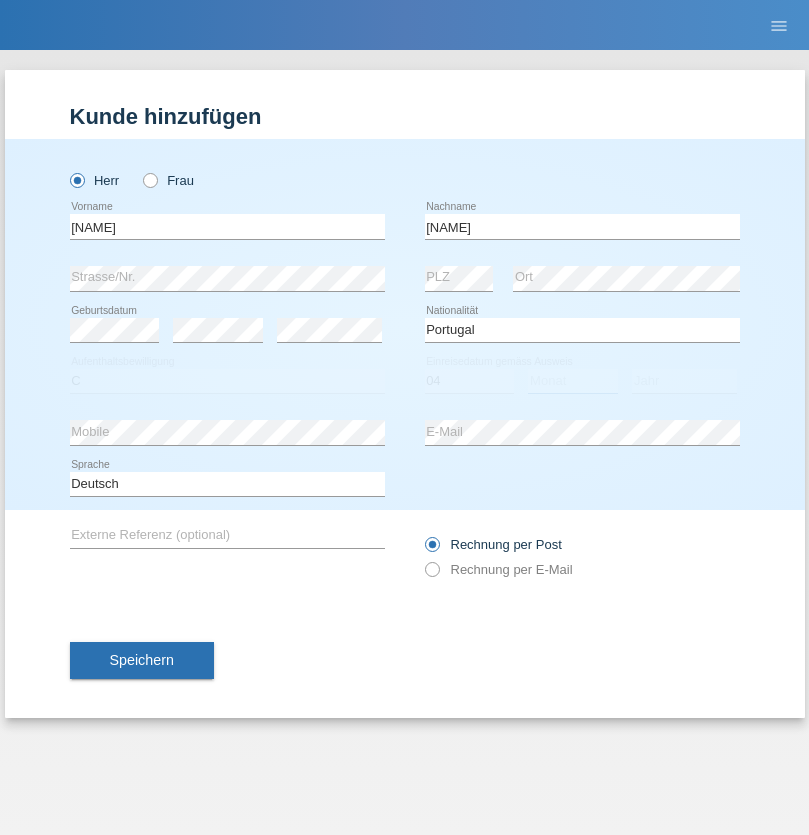 select on "02" 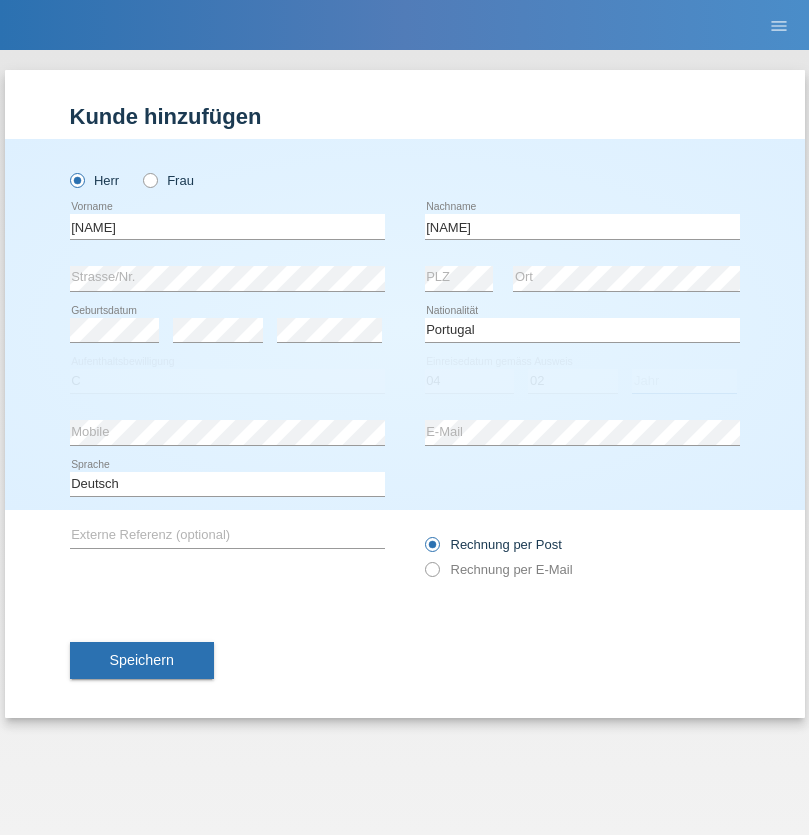 select on "2012" 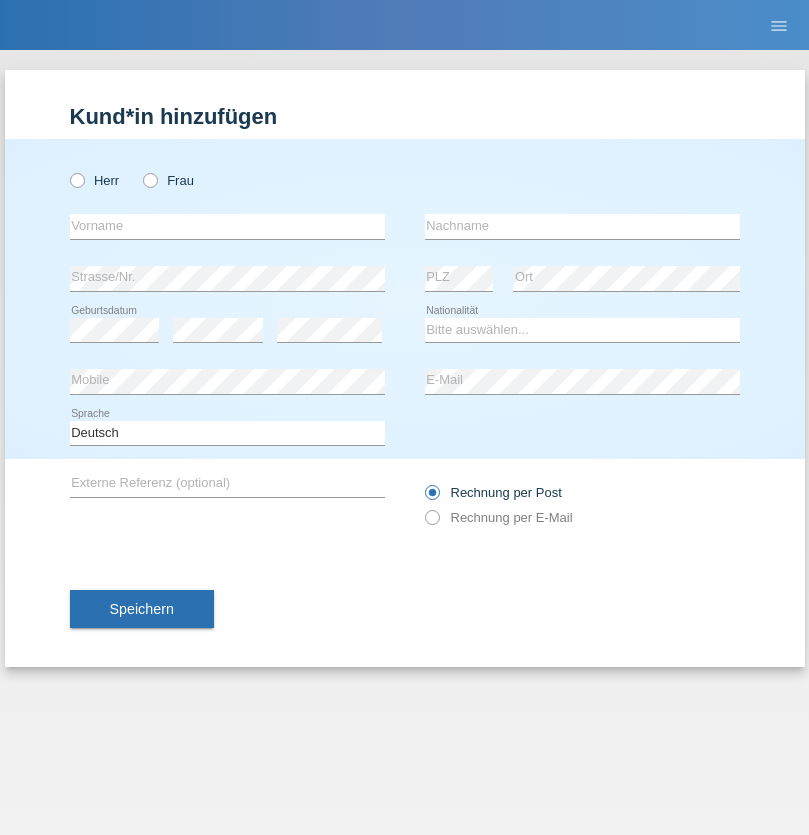 scroll, scrollTop: 0, scrollLeft: 0, axis: both 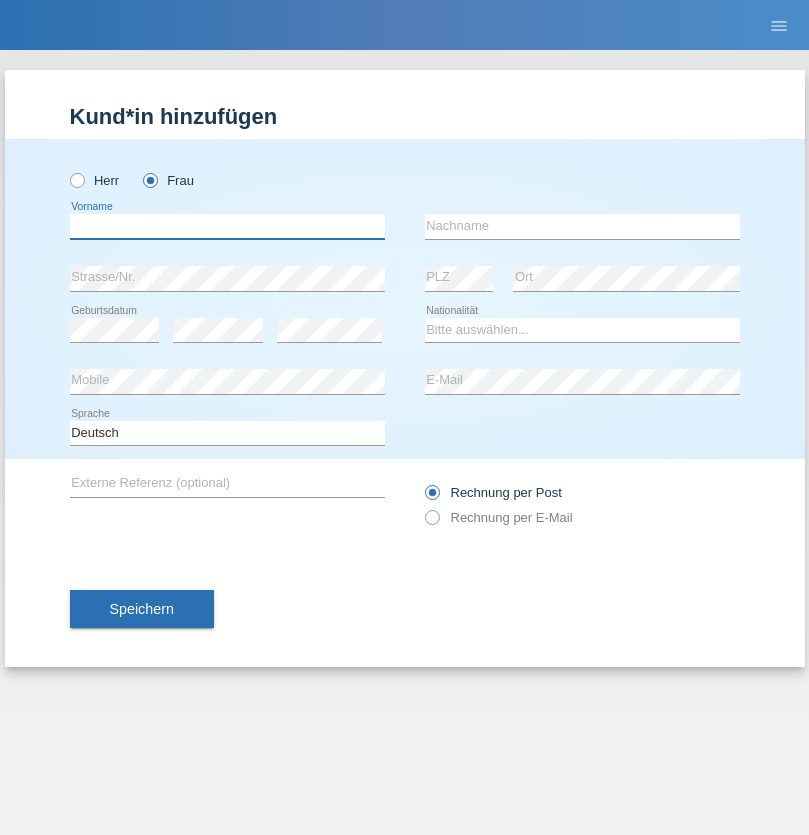 click at bounding box center [227, 226] 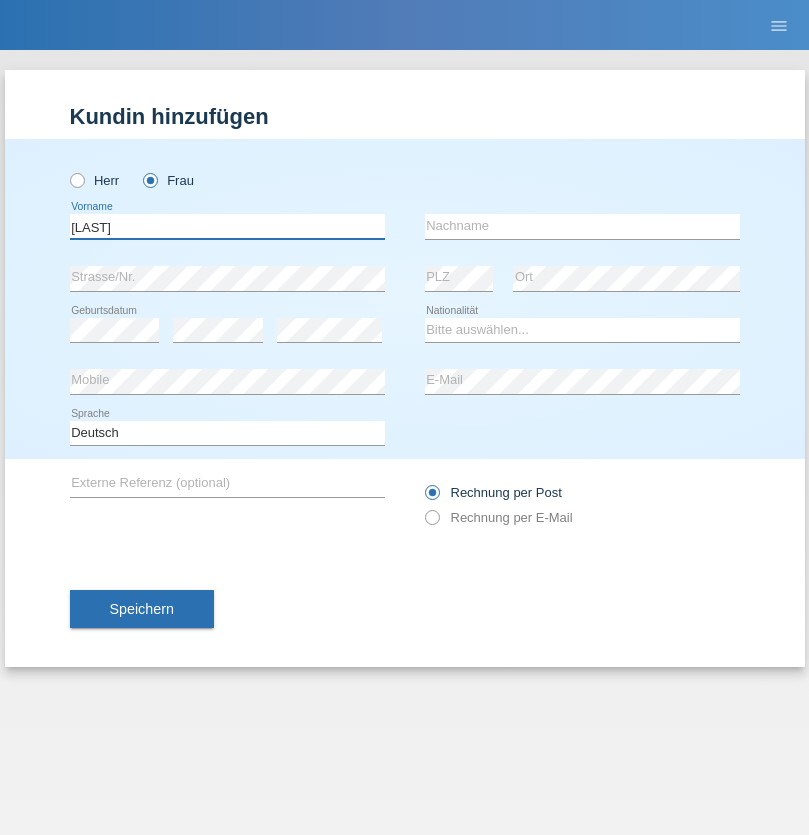 type on "Rasalinkam" 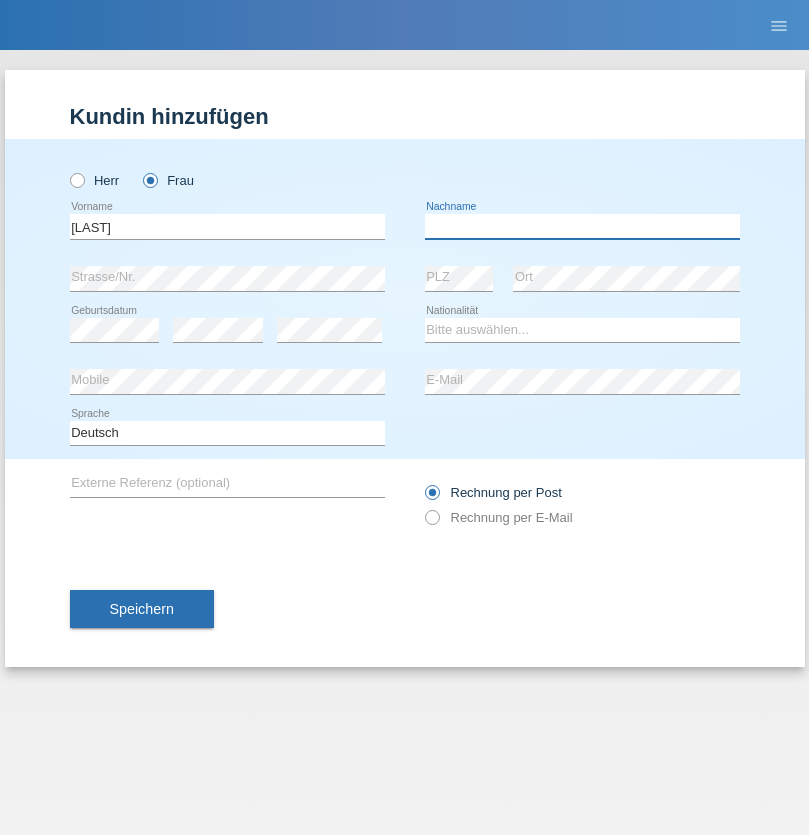 click at bounding box center (582, 226) 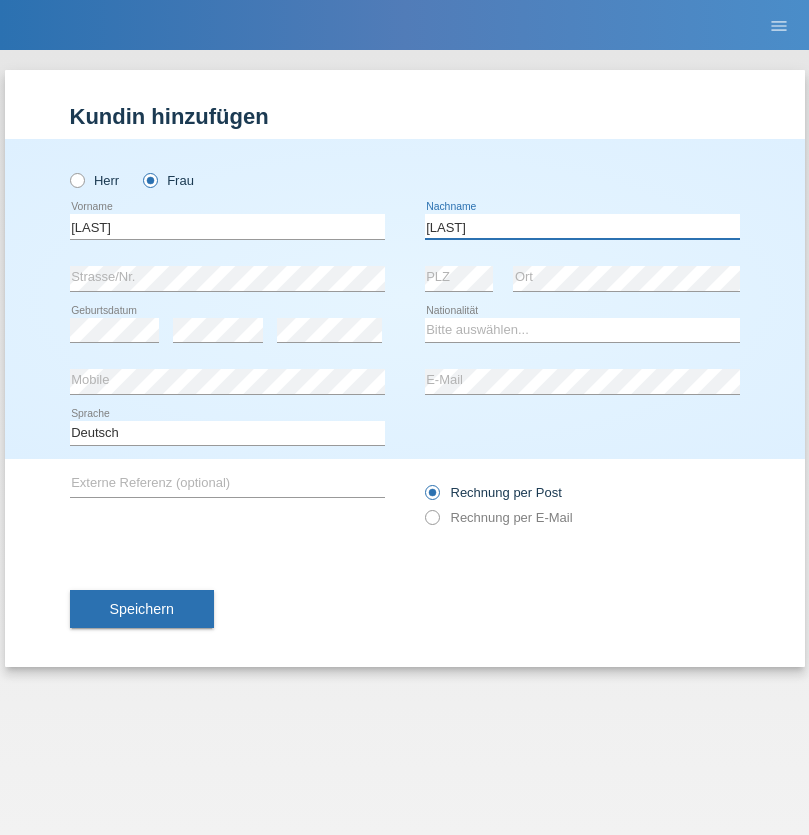type on "Niththika" 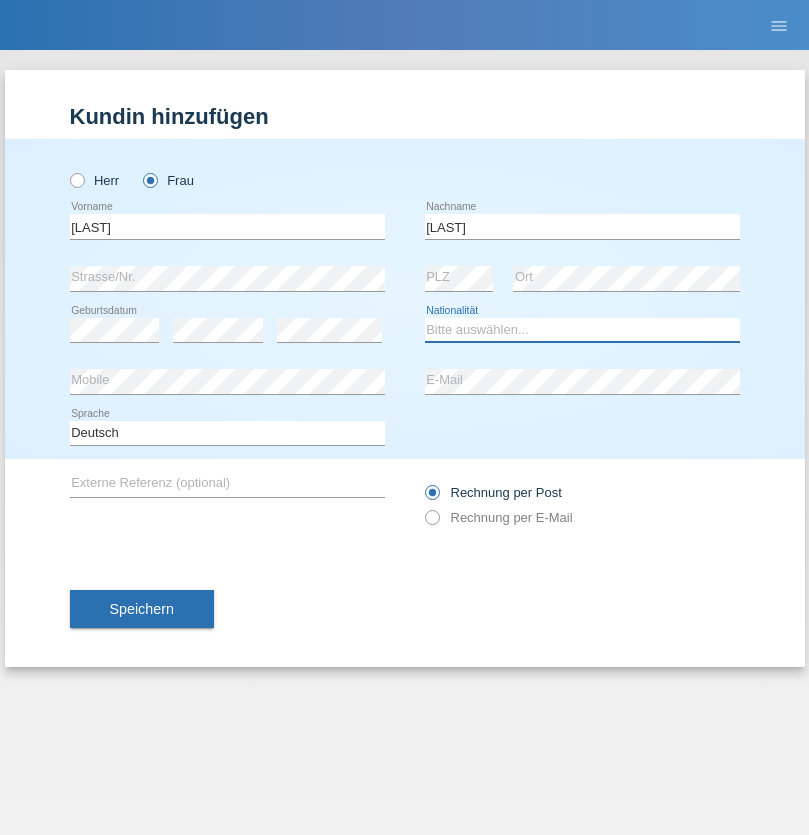 select on "LK" 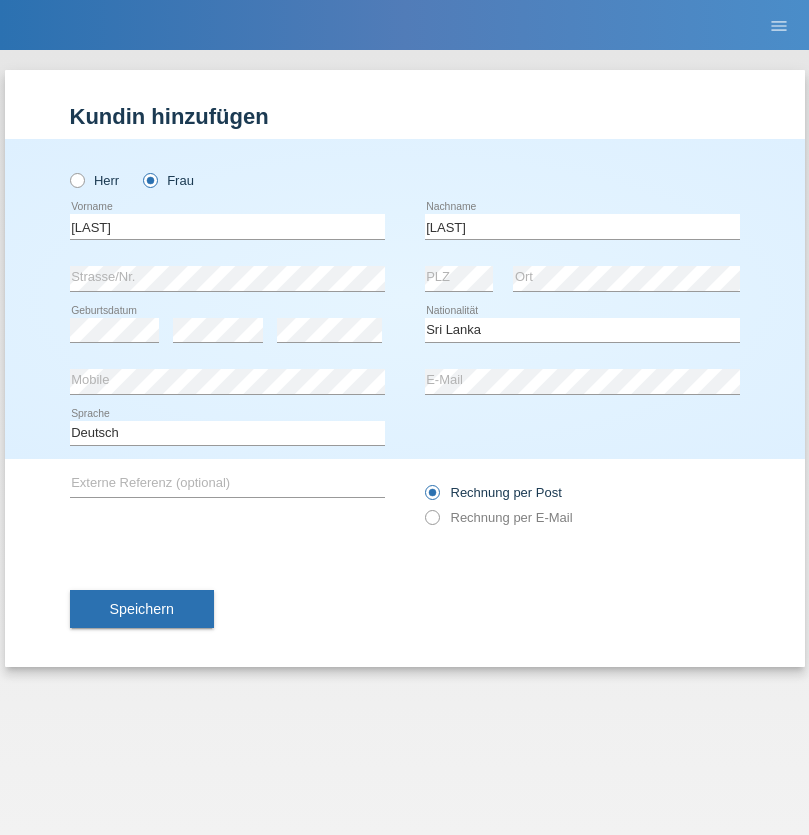select on "C" 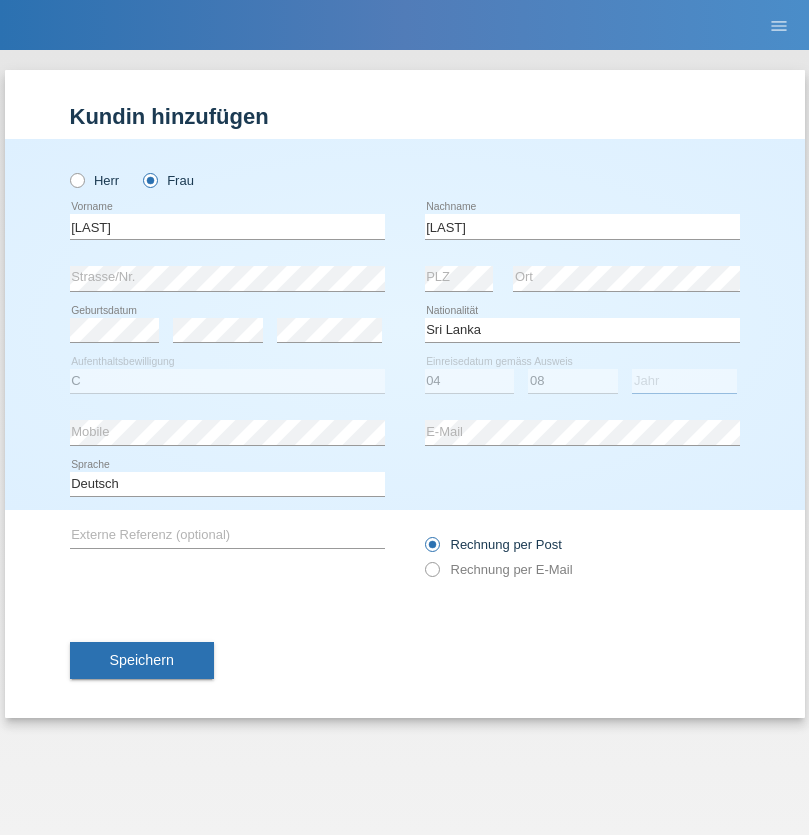 select on "2021" 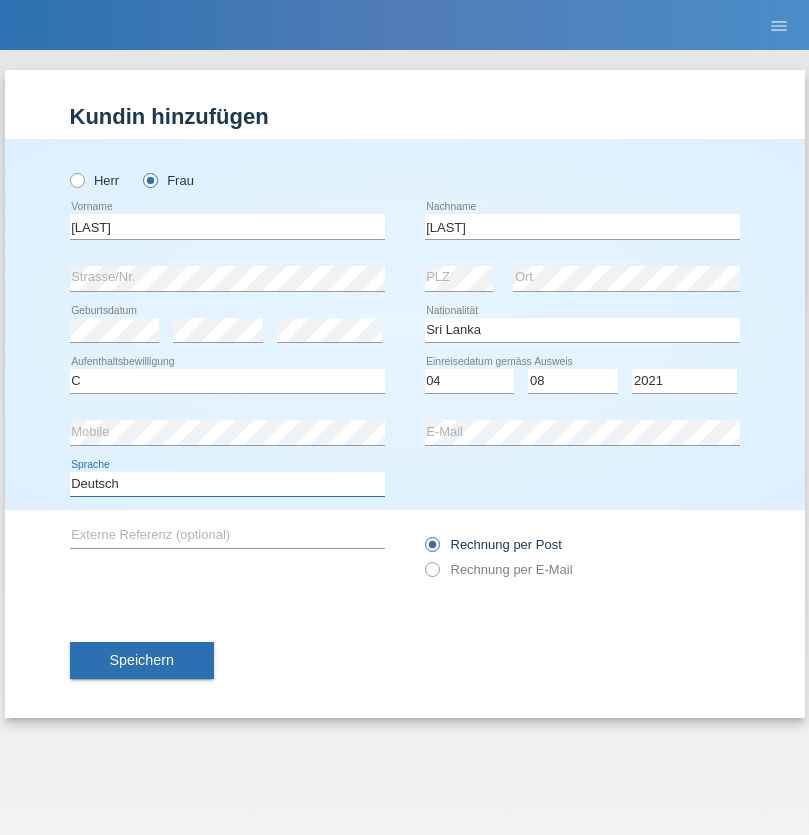 select on "en" 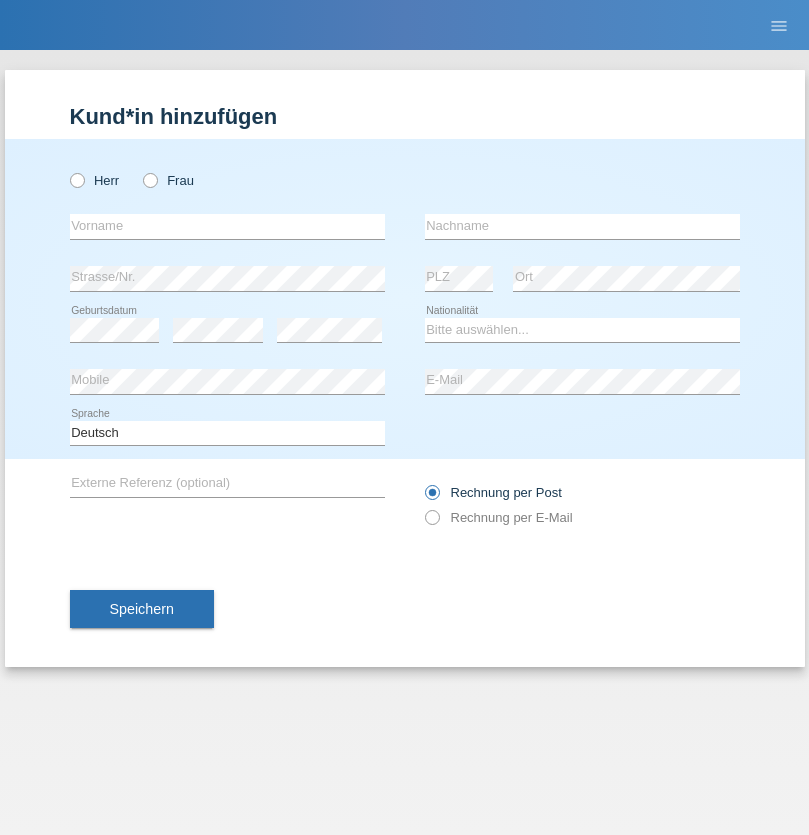 scroll, scrollTop: 0, scrollLeft: 0, axis: both 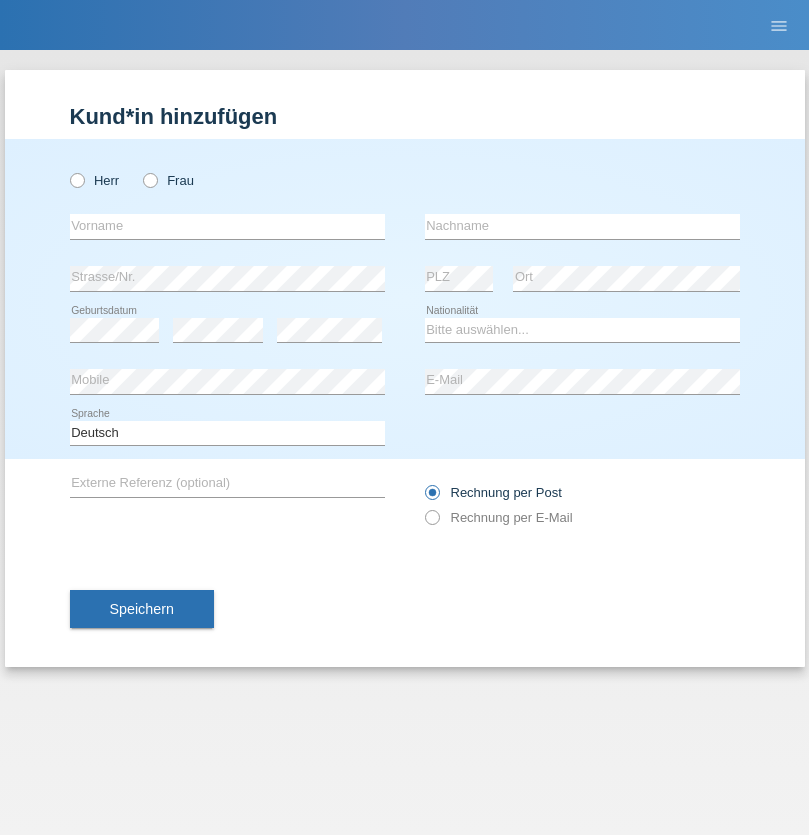 radio on "true" 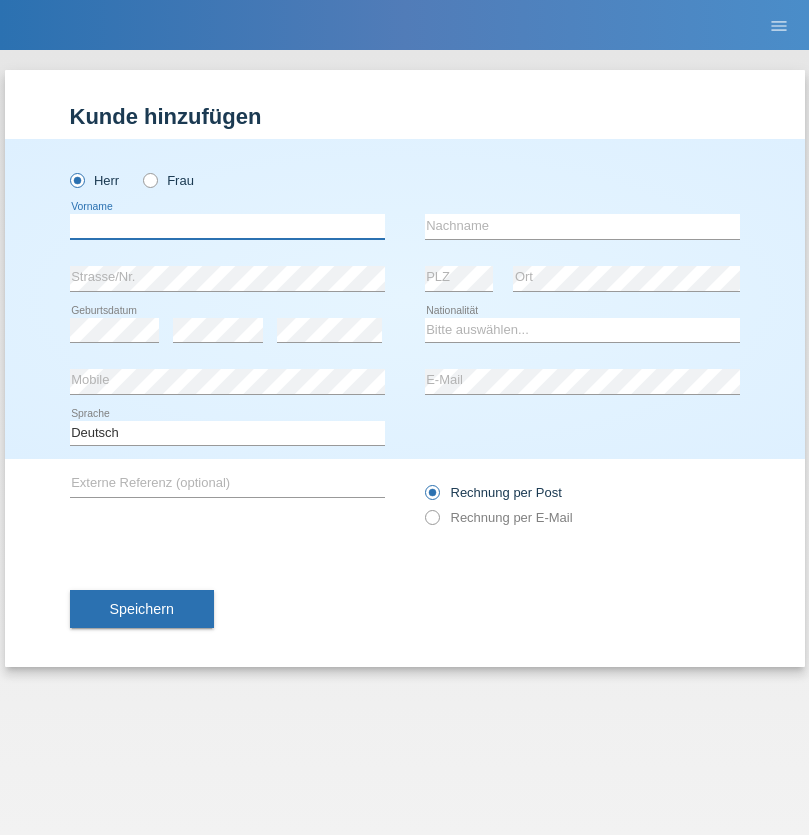 click at bounding box center [227, 226] 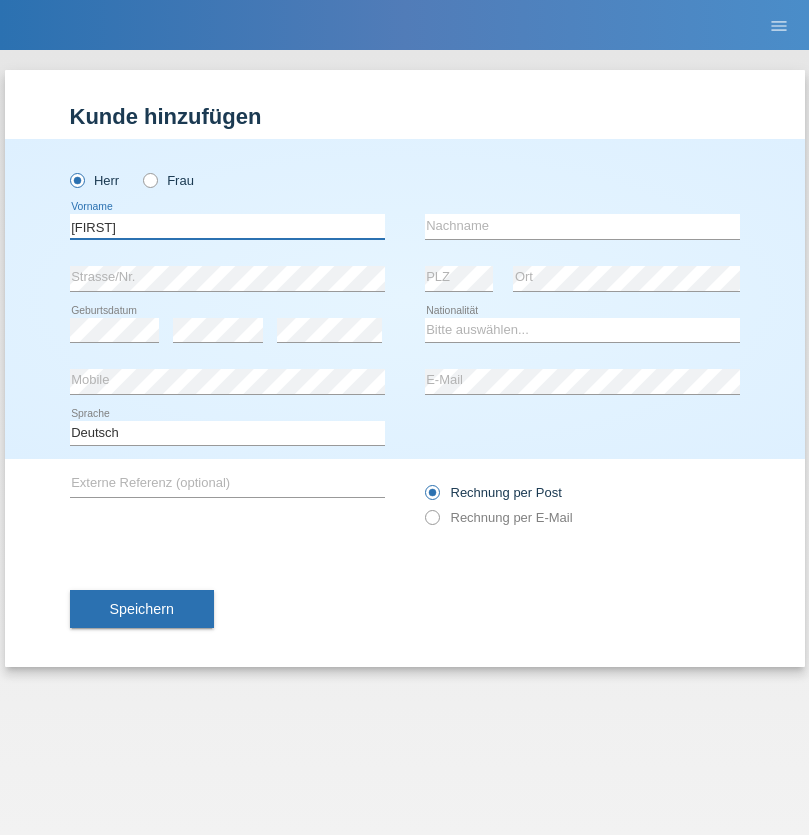 type on "Enea" 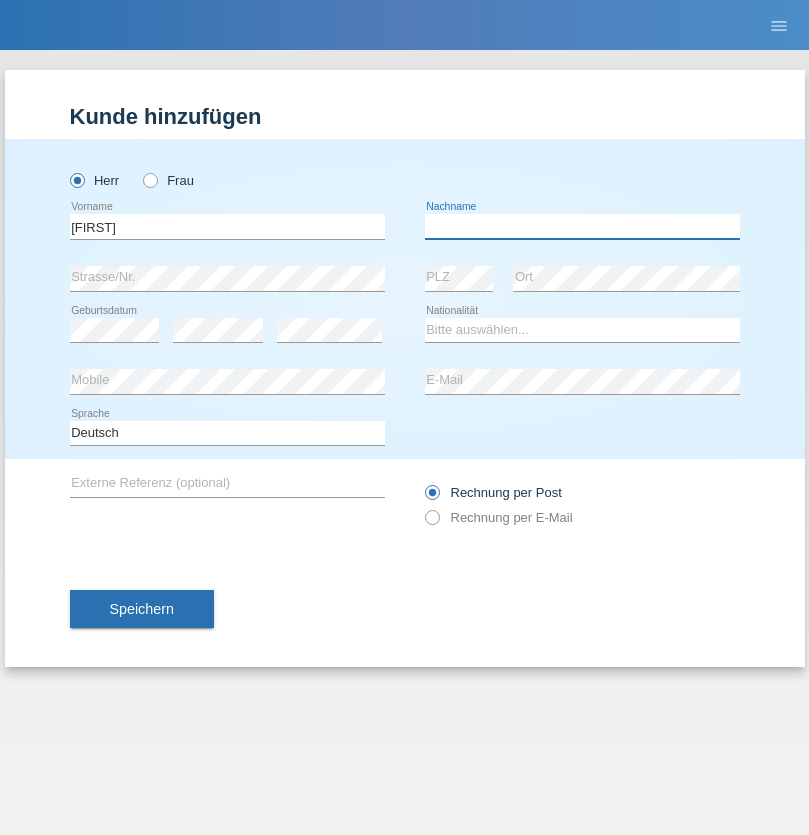 click at bounding box center (582, 226) 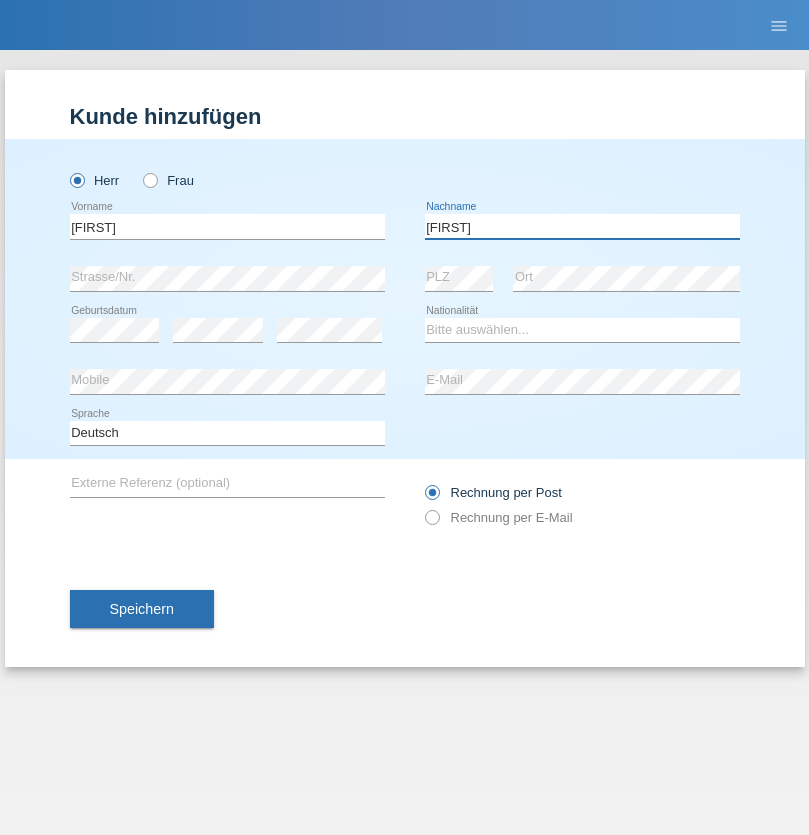 type on "Andrei" 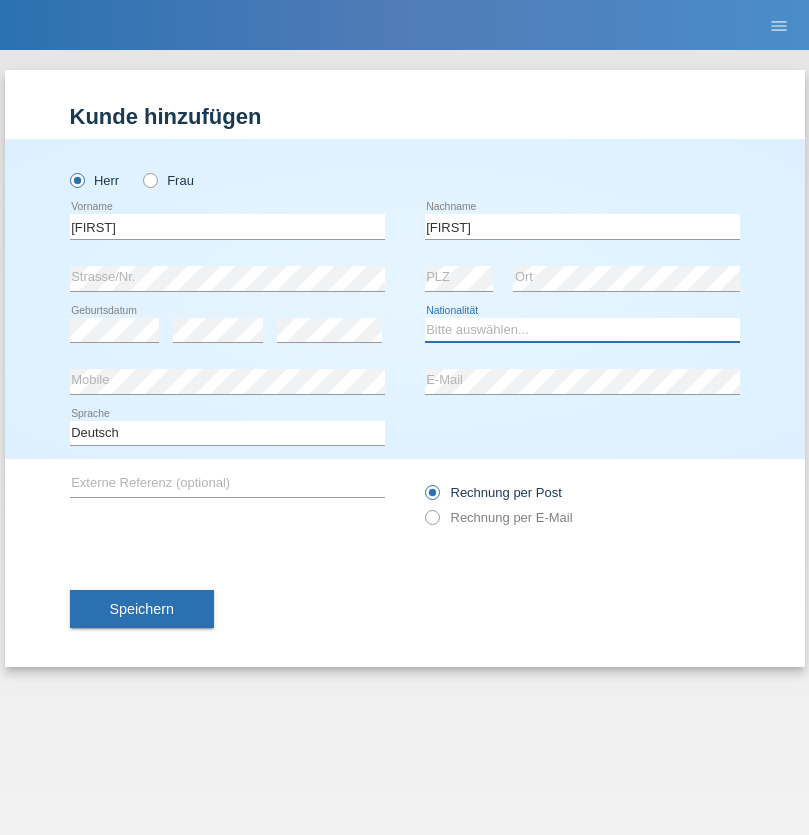 select on "OM" 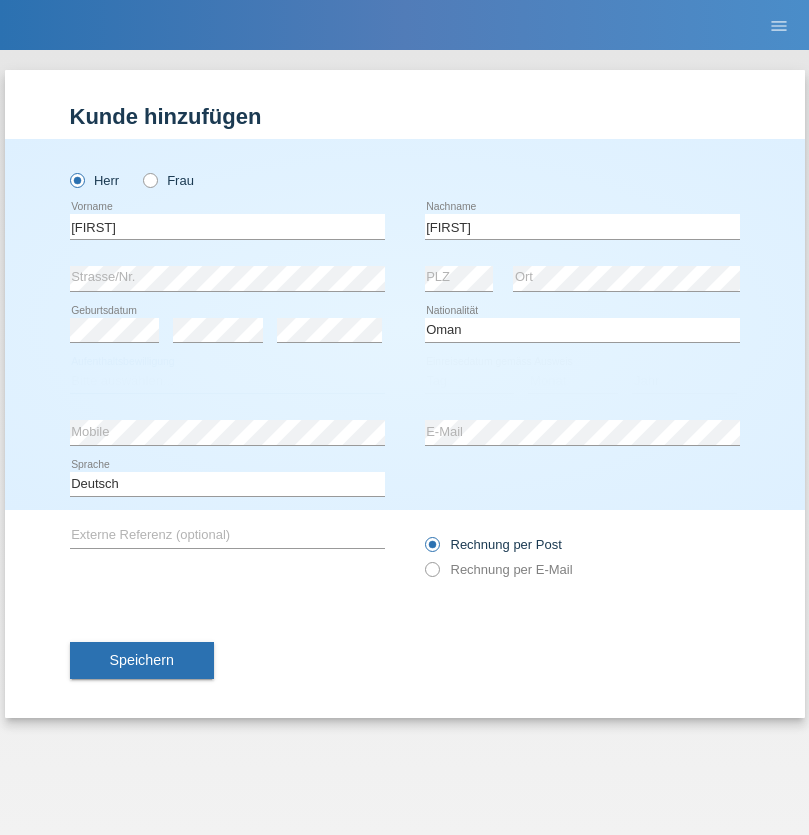 select on "C" 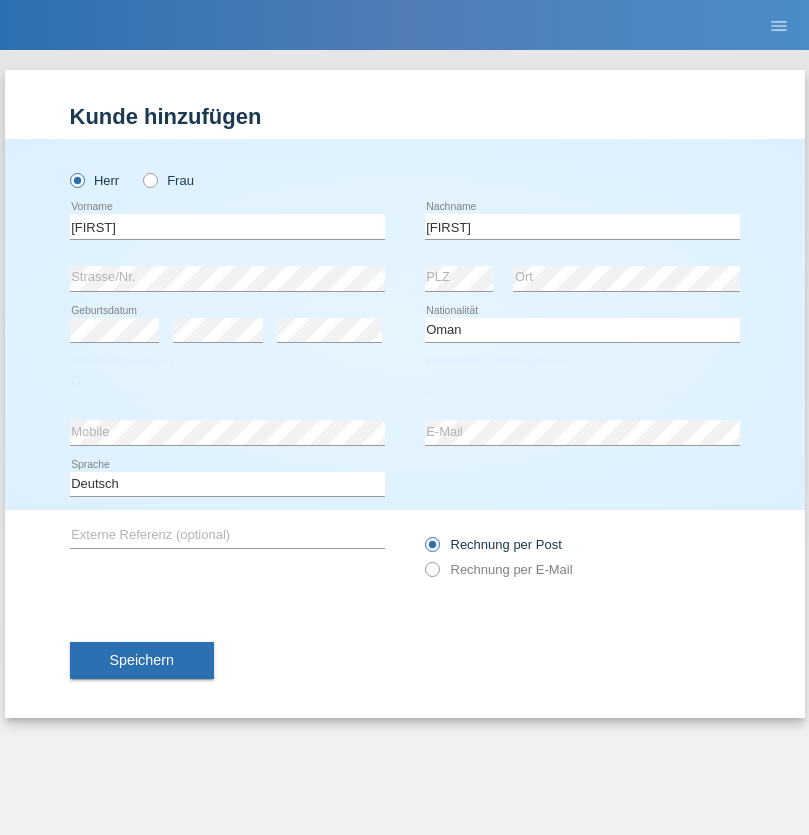 select on "17" 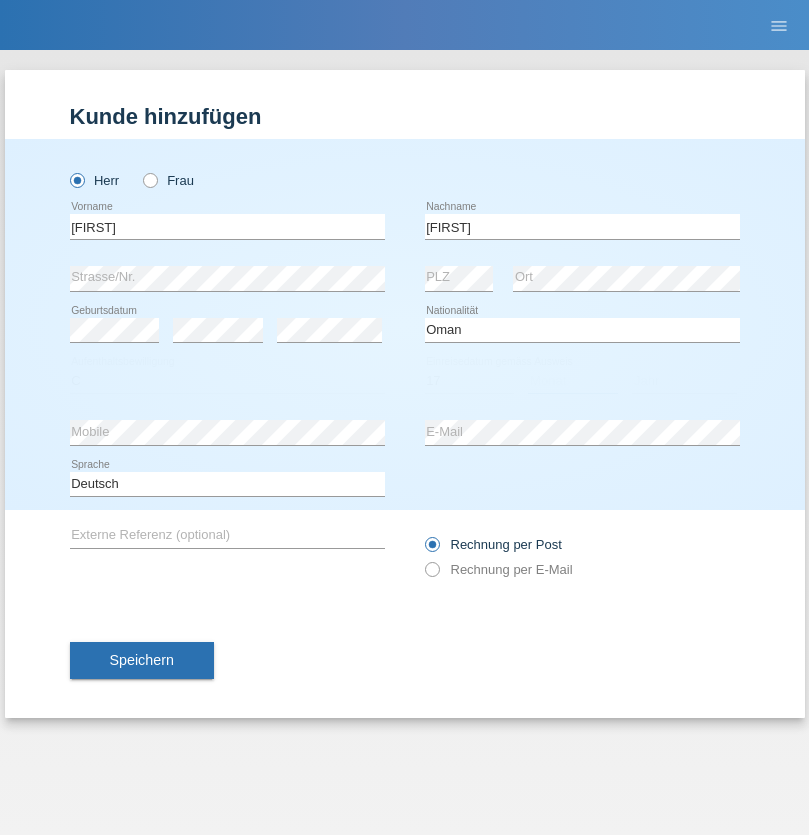 select on "06" 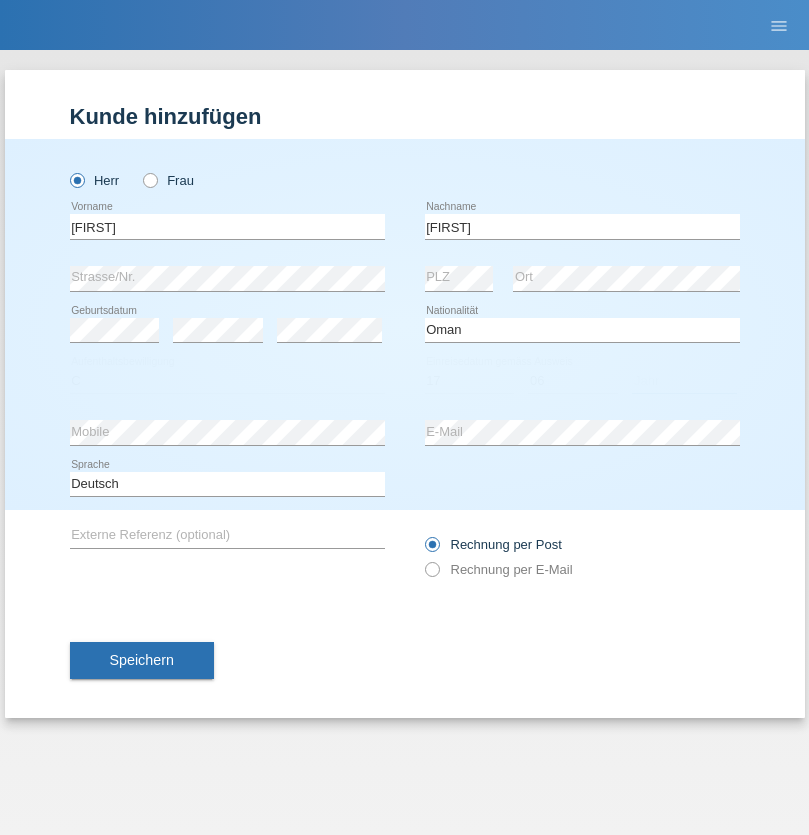 select on "2021" 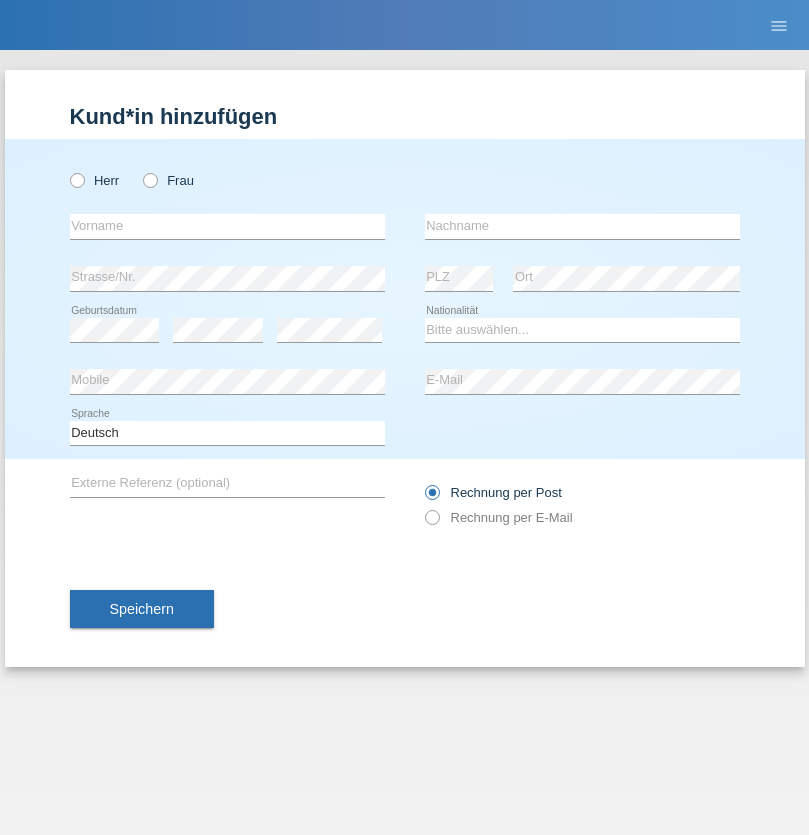 scroll, scrollTop: 0, scrollLeft: 0, axis: both 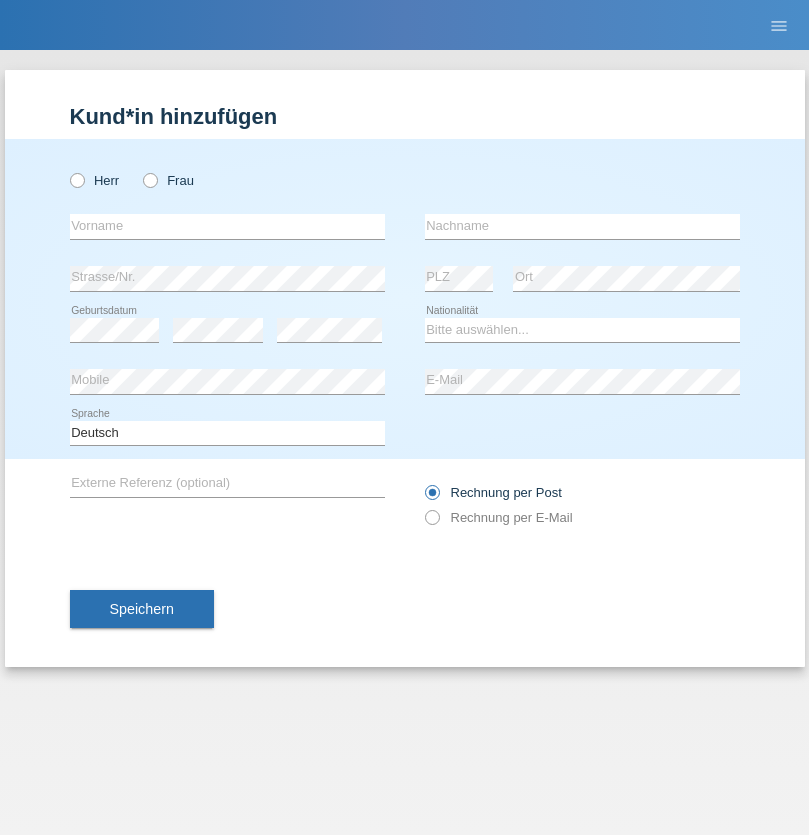 radio on "true" 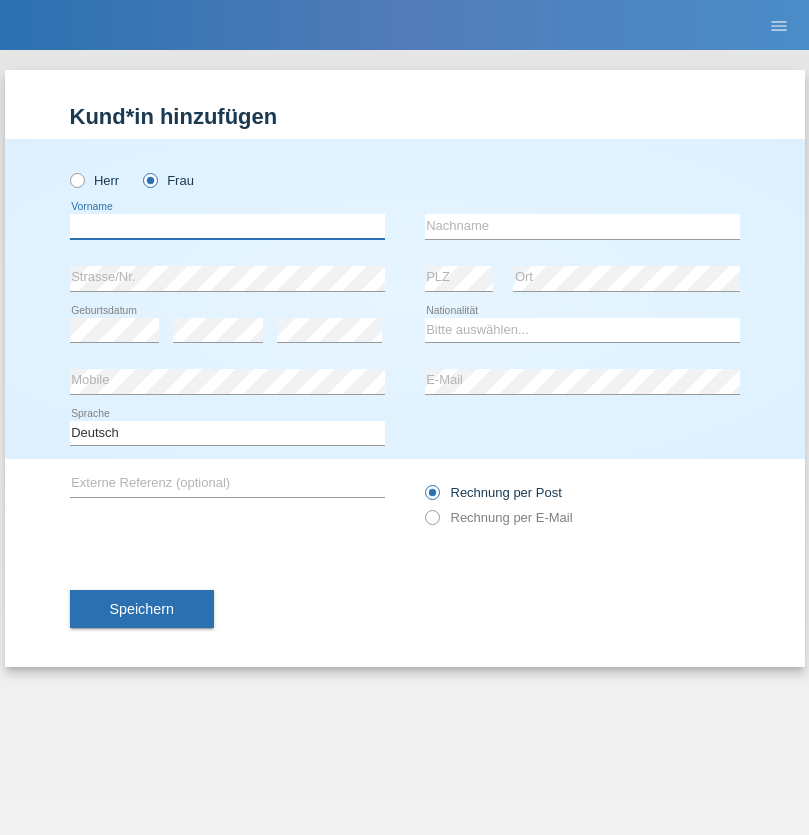 click at bounding box center (227, 226) 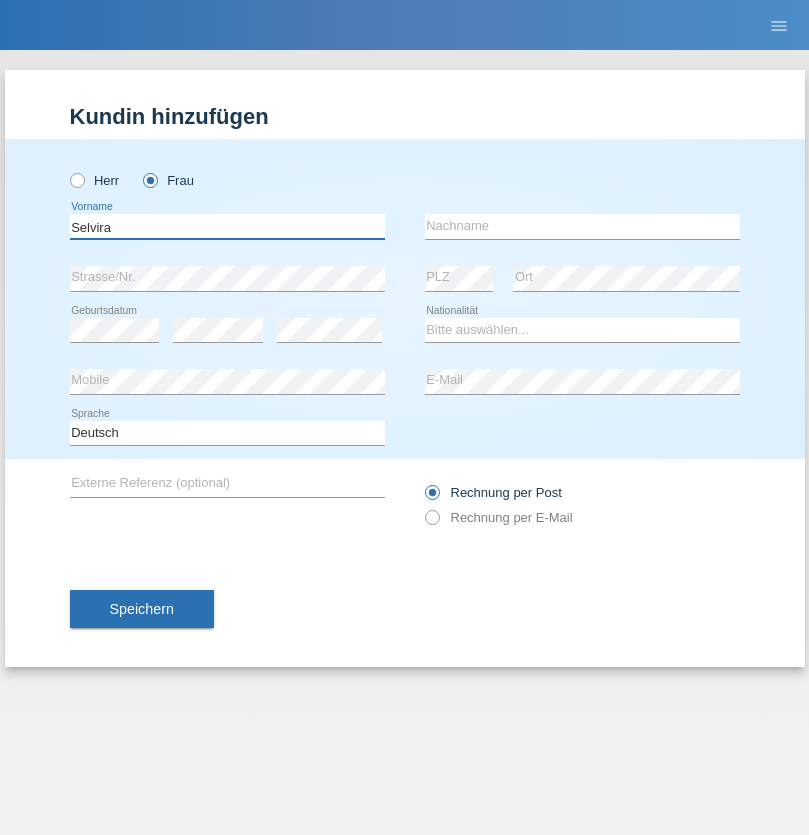 type on "Selvira" 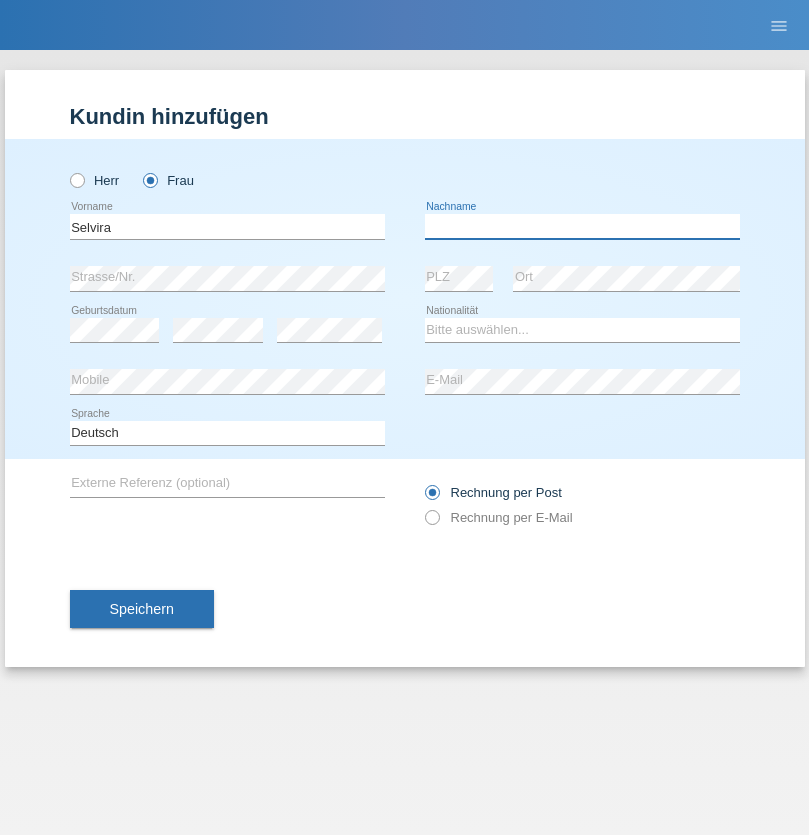 click at bounding box center [582, 226] 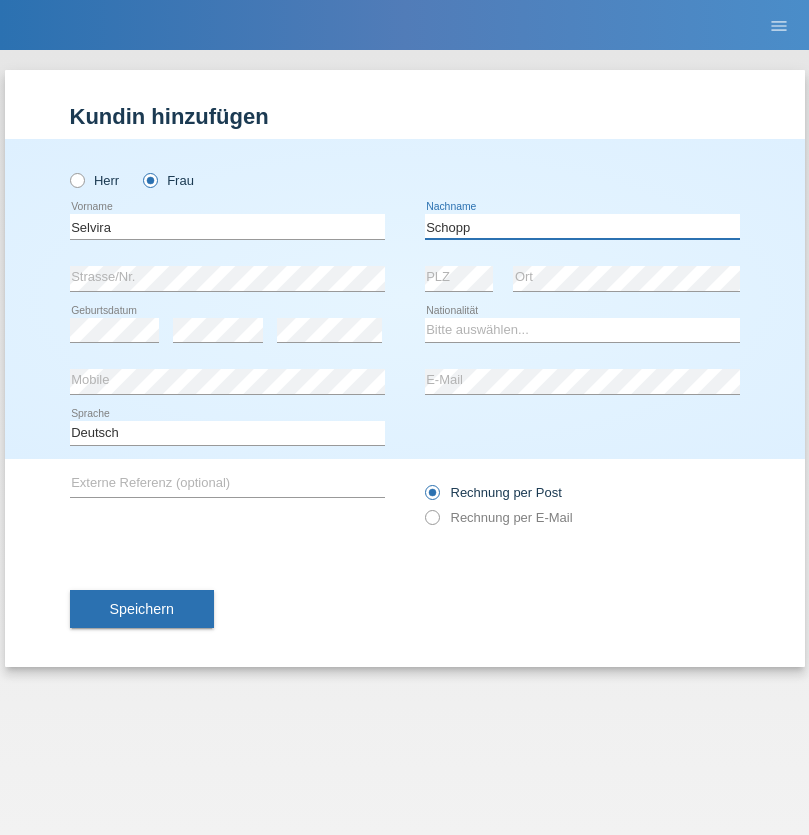 type on "Schopp" 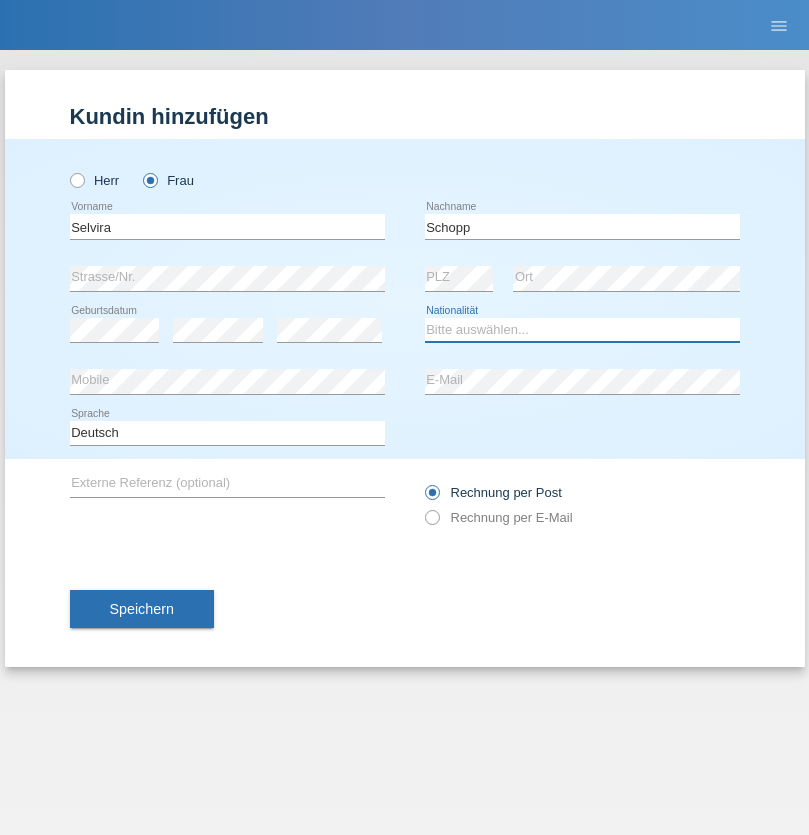 select on "CH" 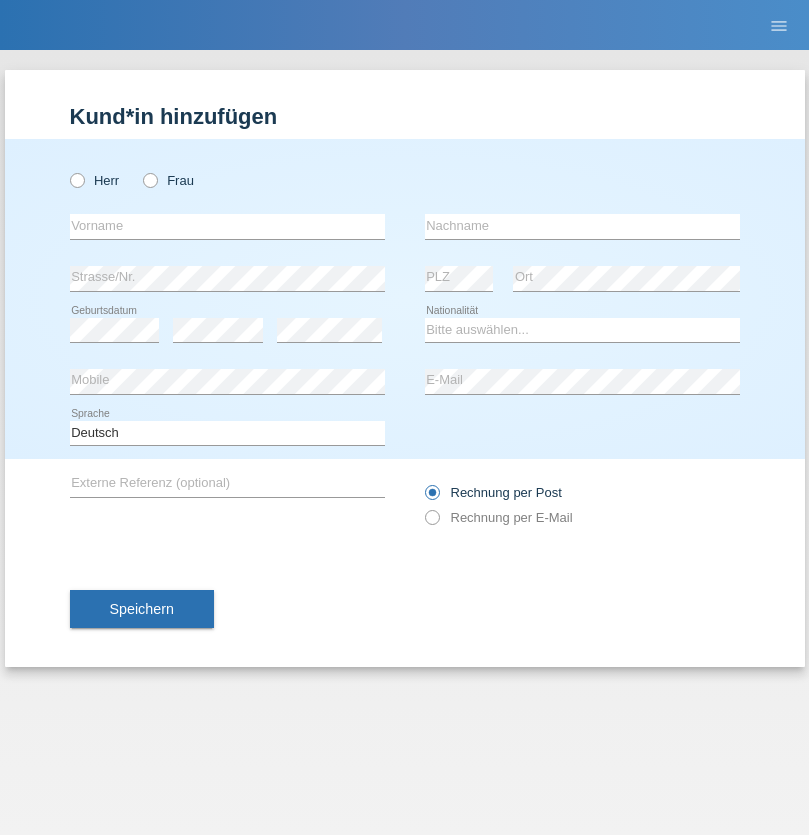 scroll, scrollTop: 0, scrollLeft: 0, axis: both 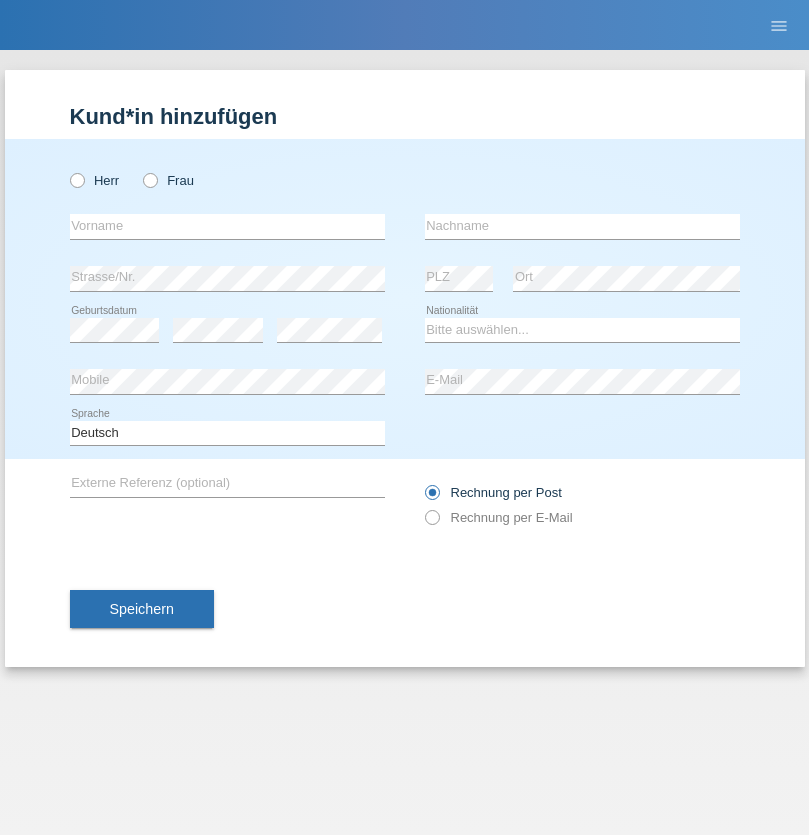 radio on "true" 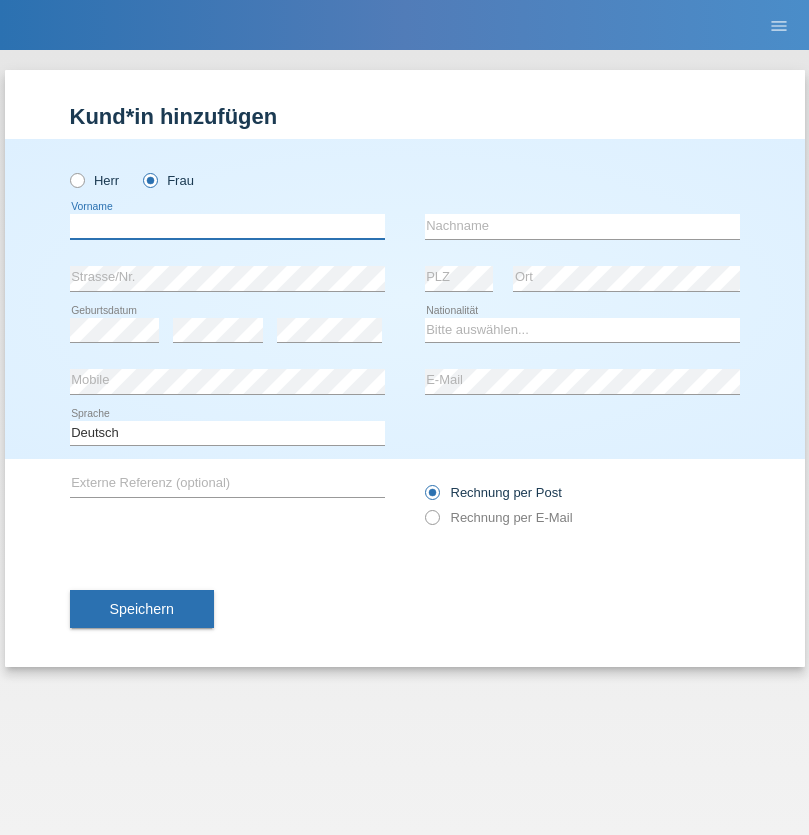 click at bounding box center (227, 226) 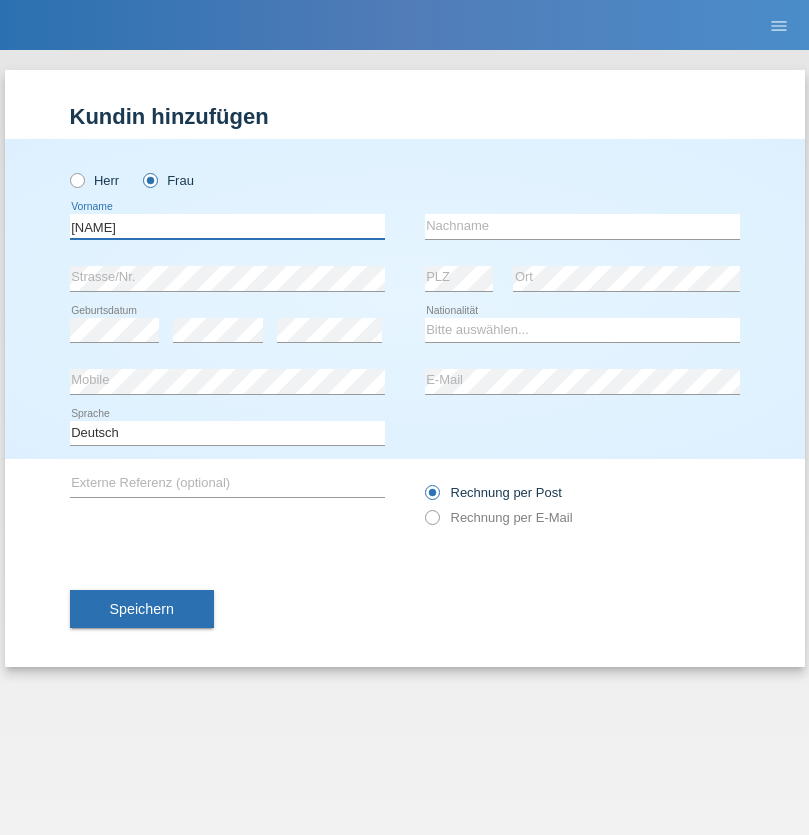 type on "MICHAELA" 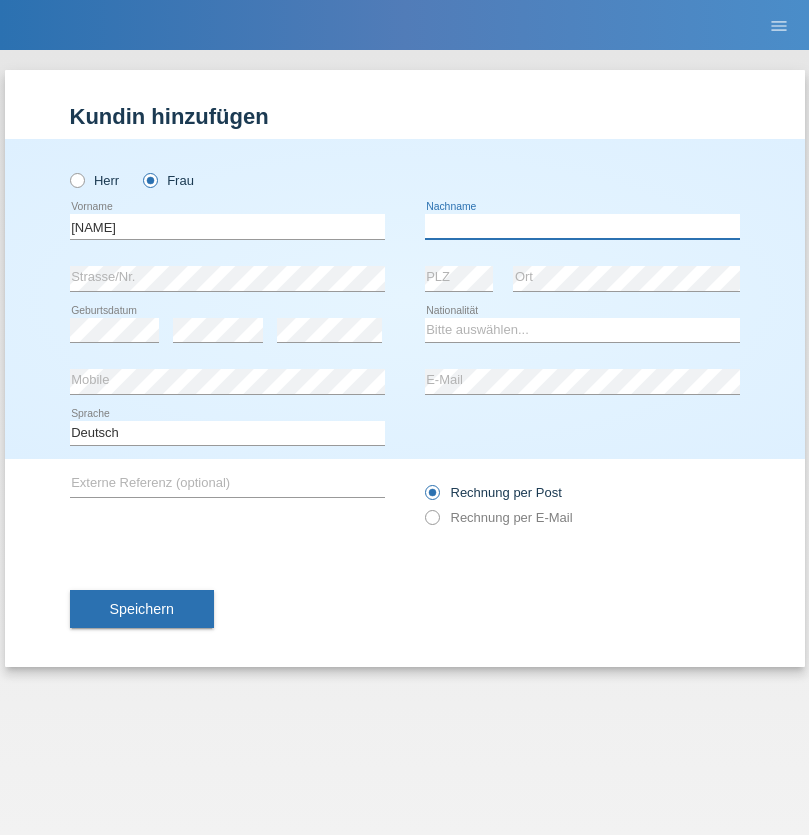 click at bounding box center (582, 226) 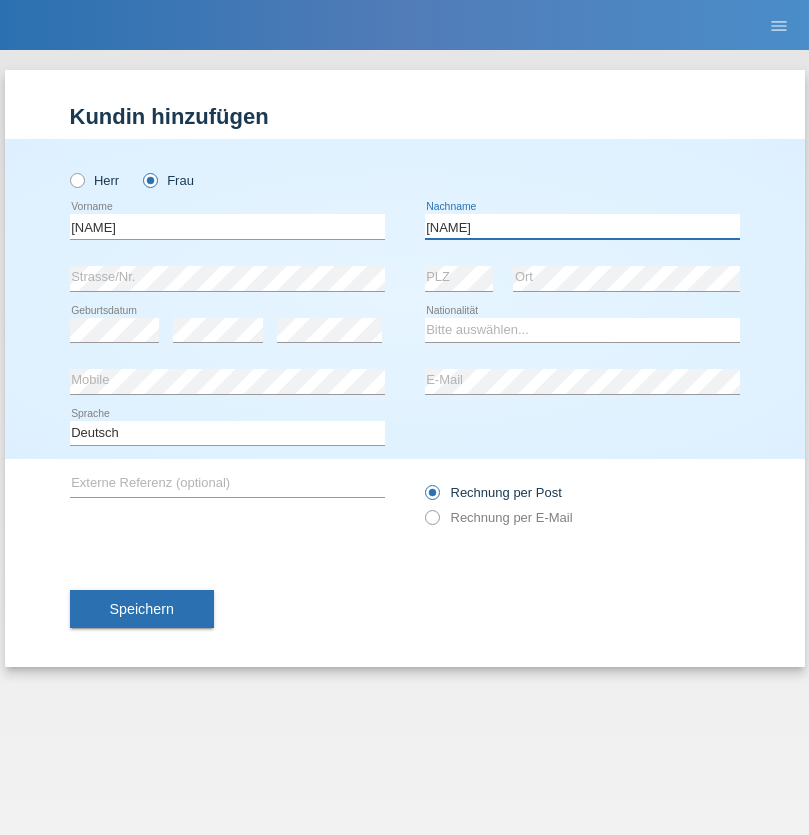 type on "BERNATOVA" 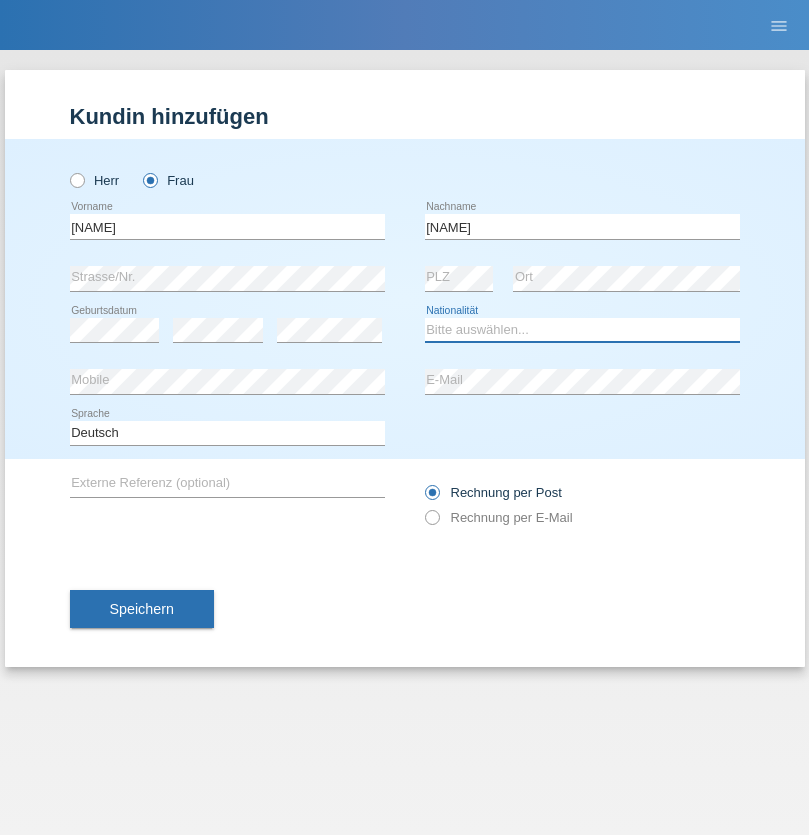 select on "SK" 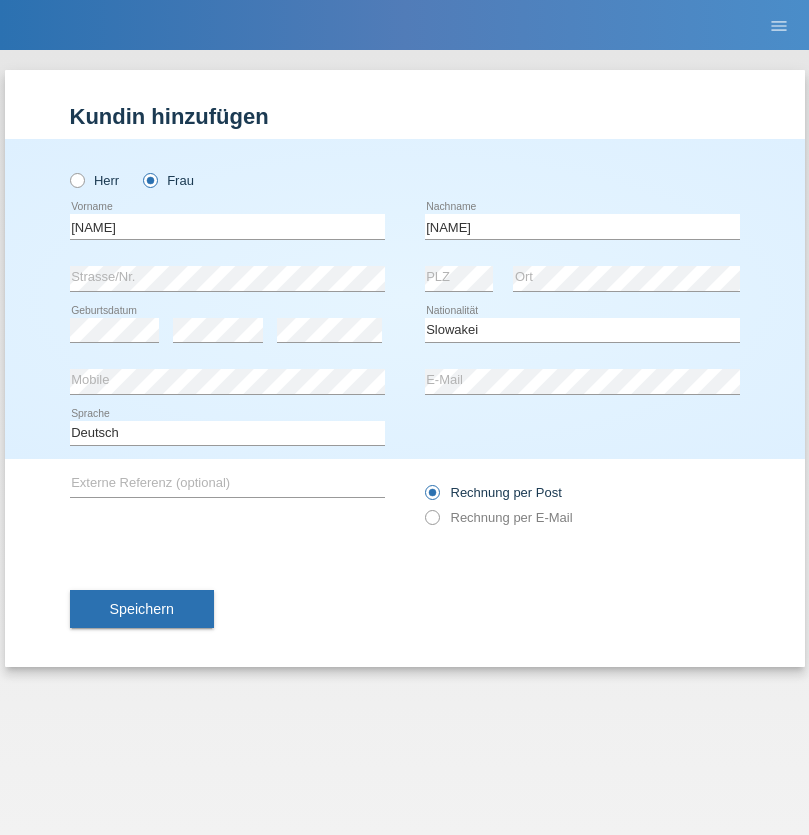 select on "C" 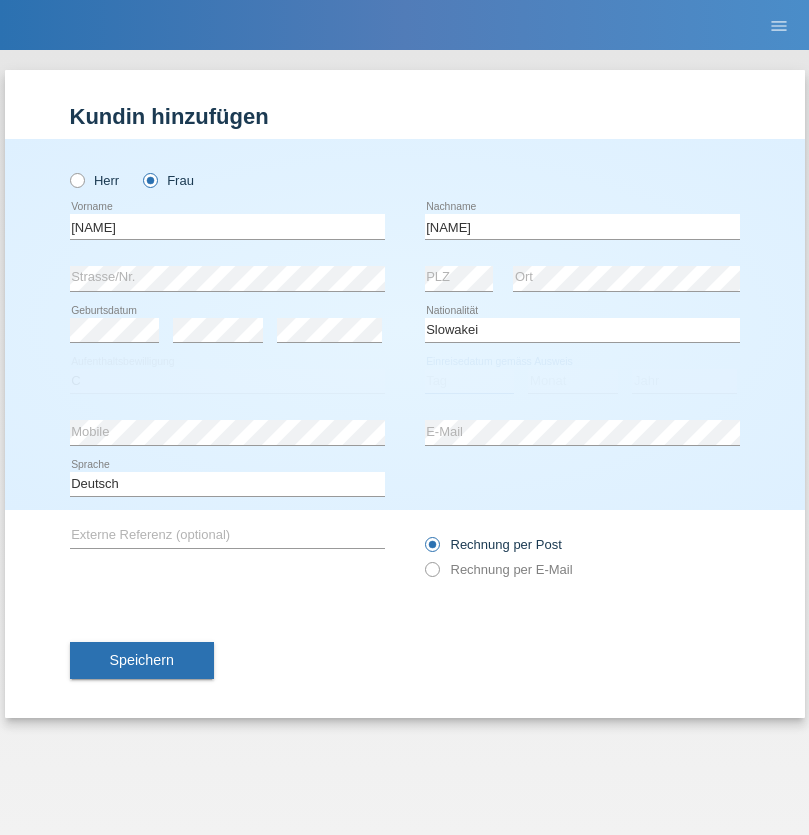 select on "05" 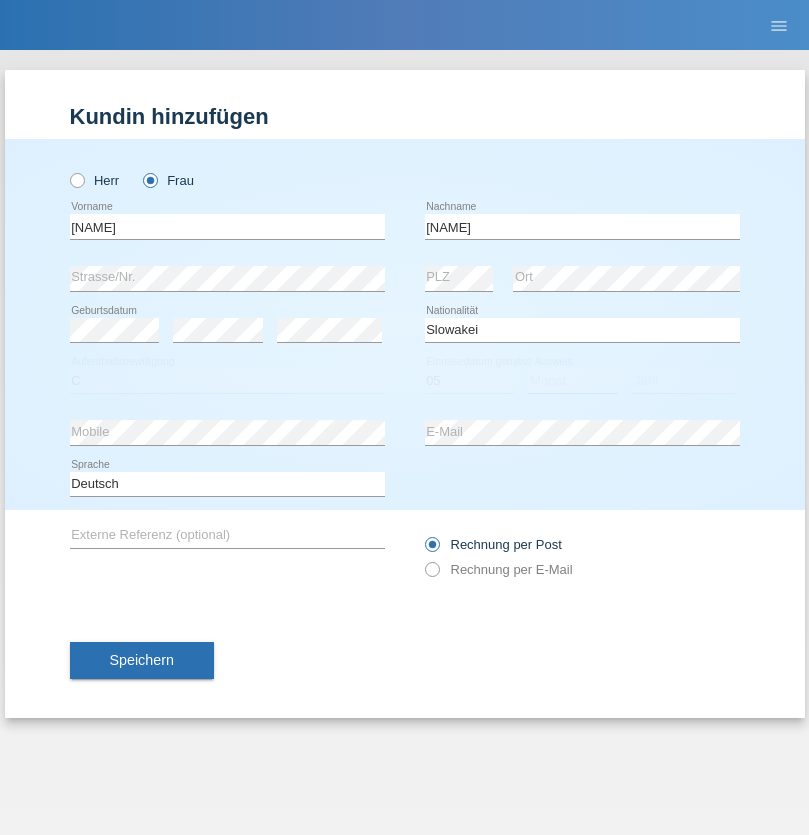 select on "04" 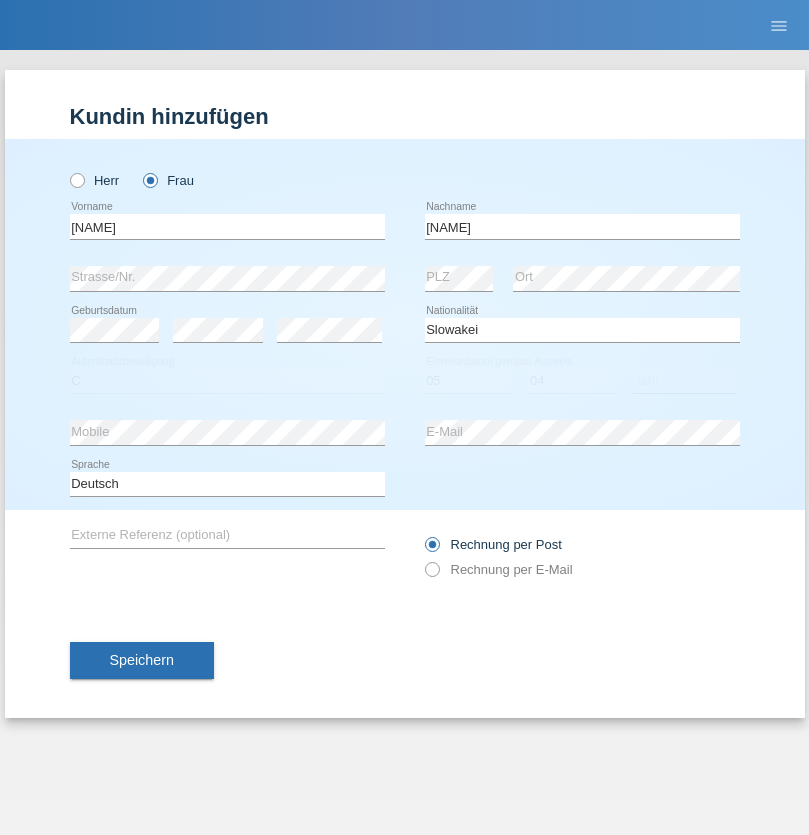 select on "2014" 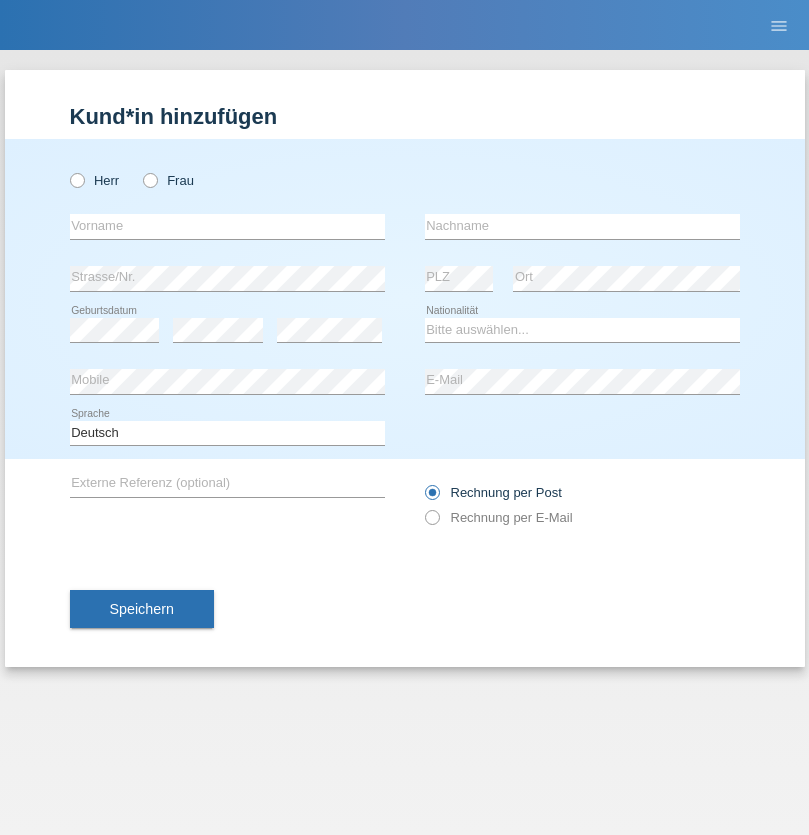 scroll, scrollTop: 0, scrollLeft: 0, axis: both 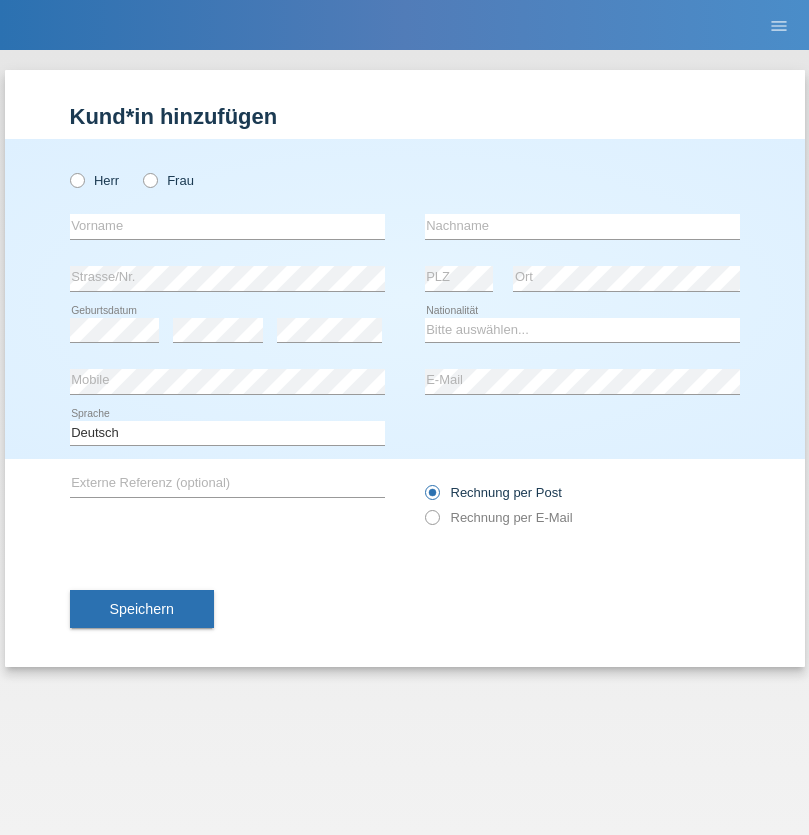 radio on "true" 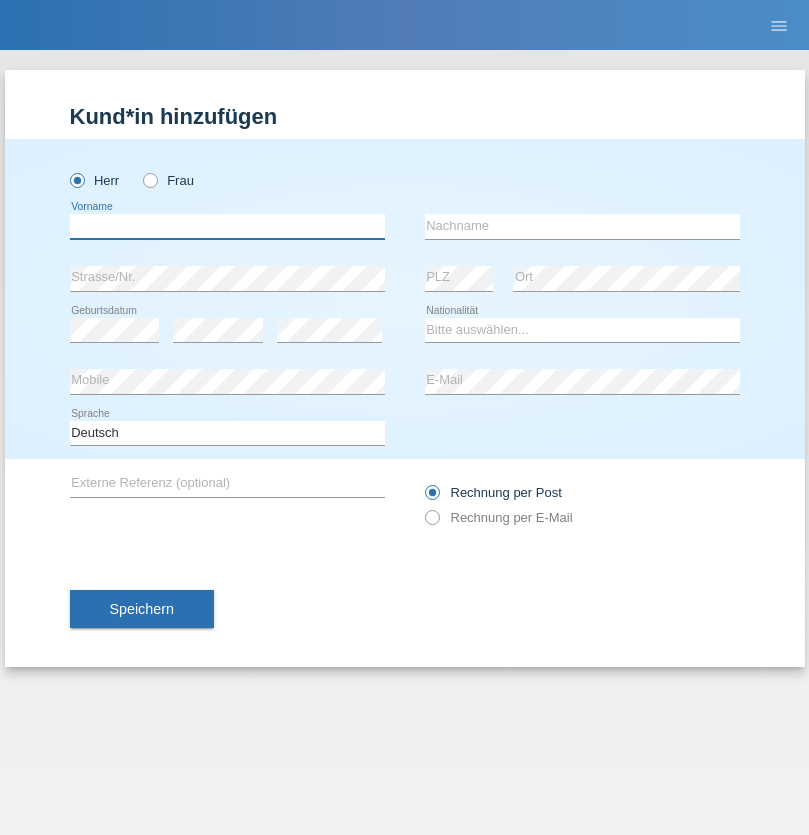 click at bounding box center (227, 226) 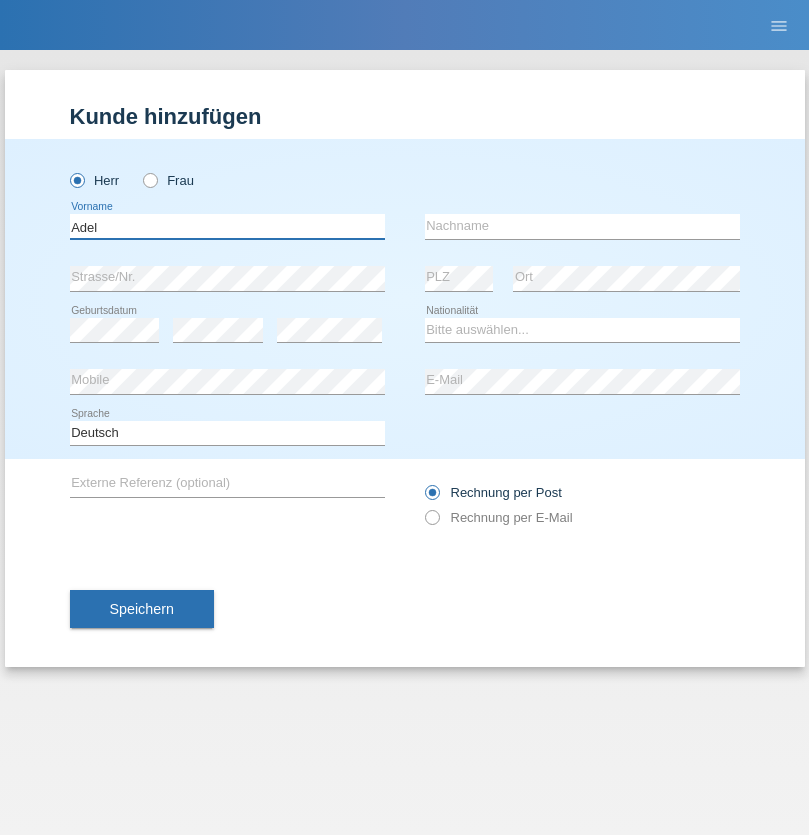type on "Adel" 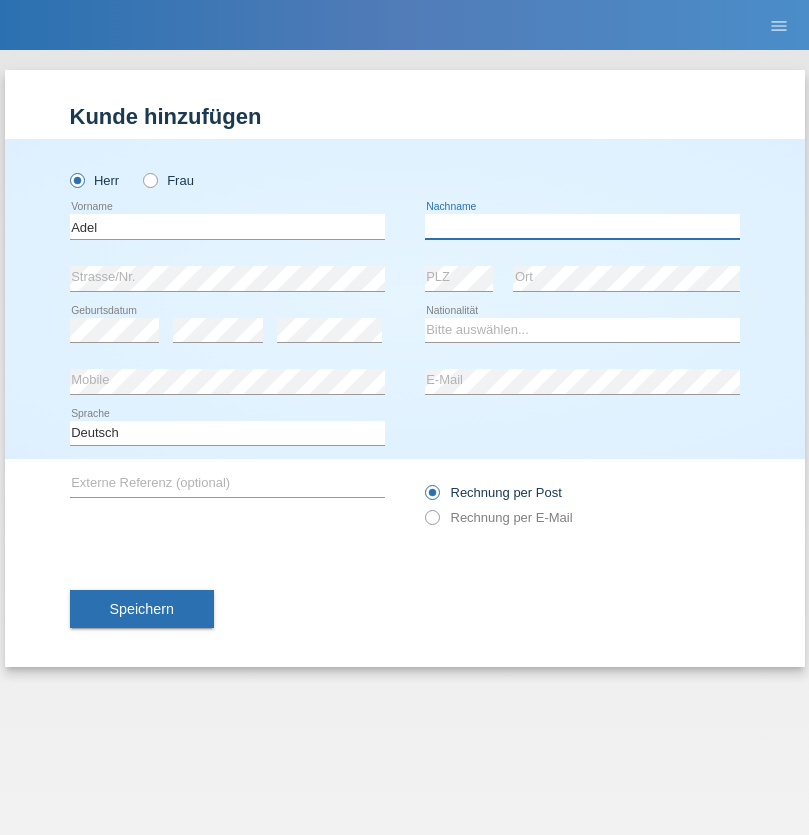 click at bounding box center (582, 226) 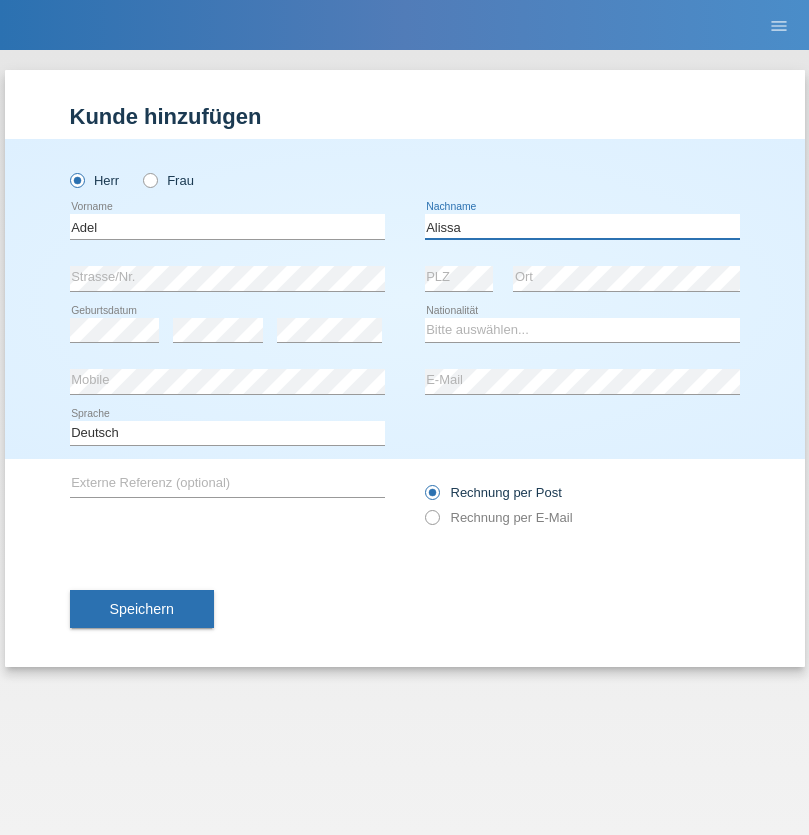 type on "Alissa" 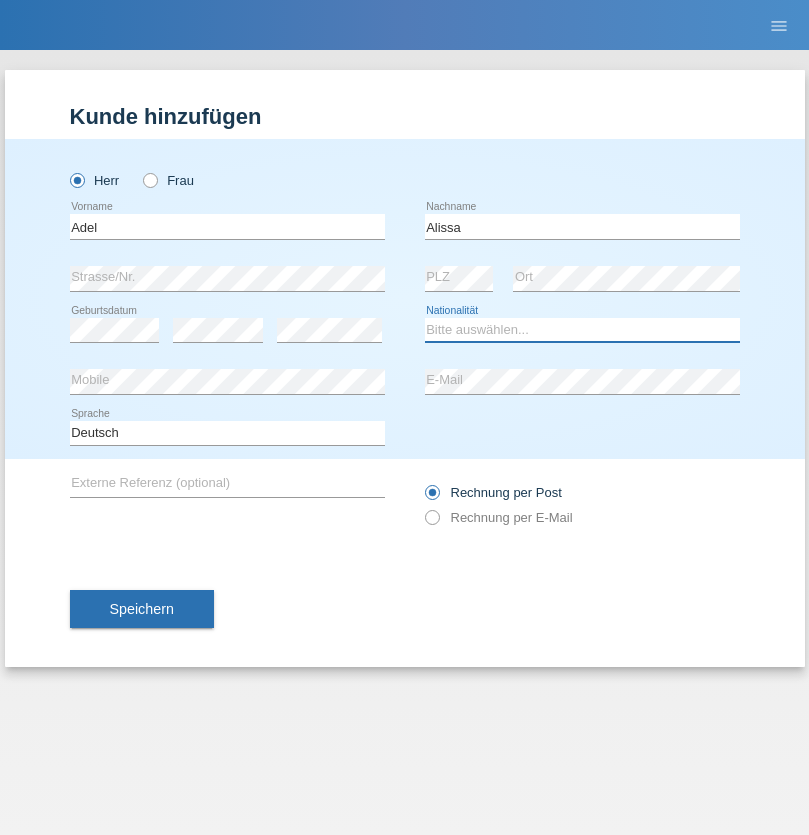 select on "SY" 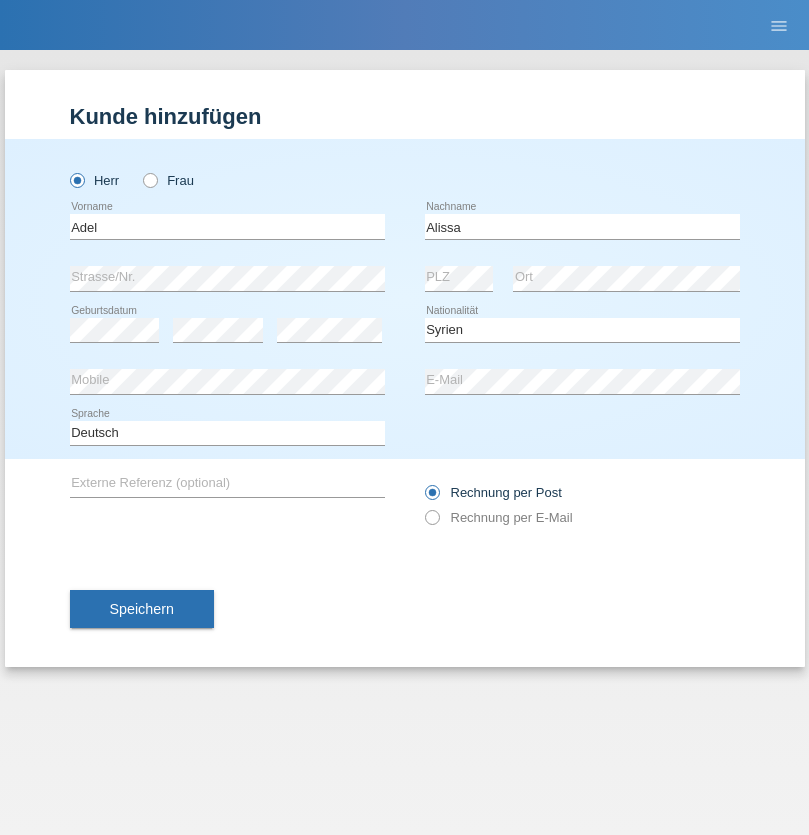 select on "C" 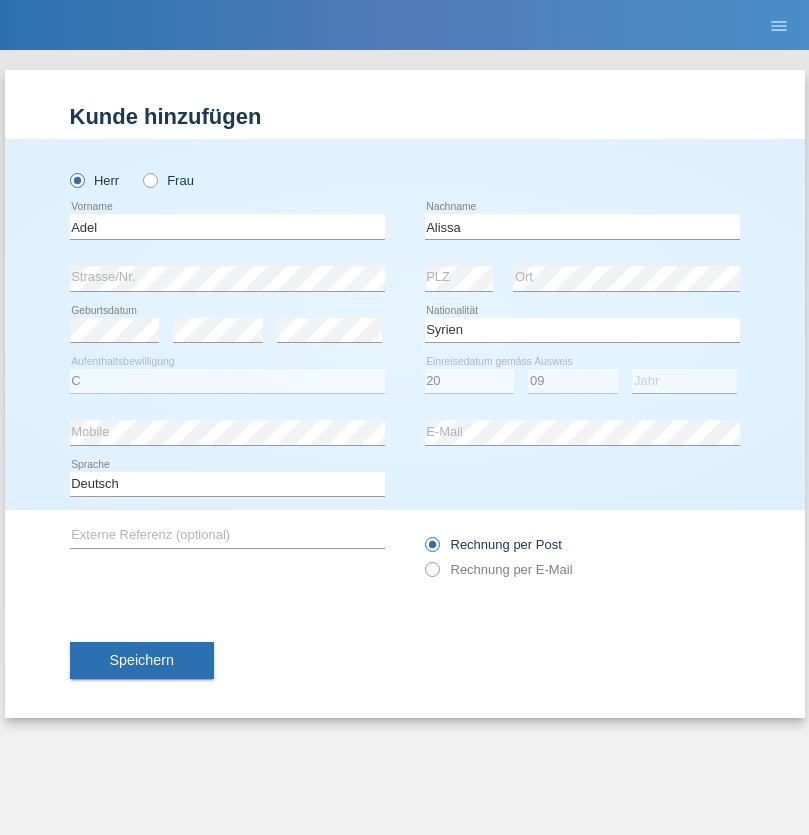 select on "2018" 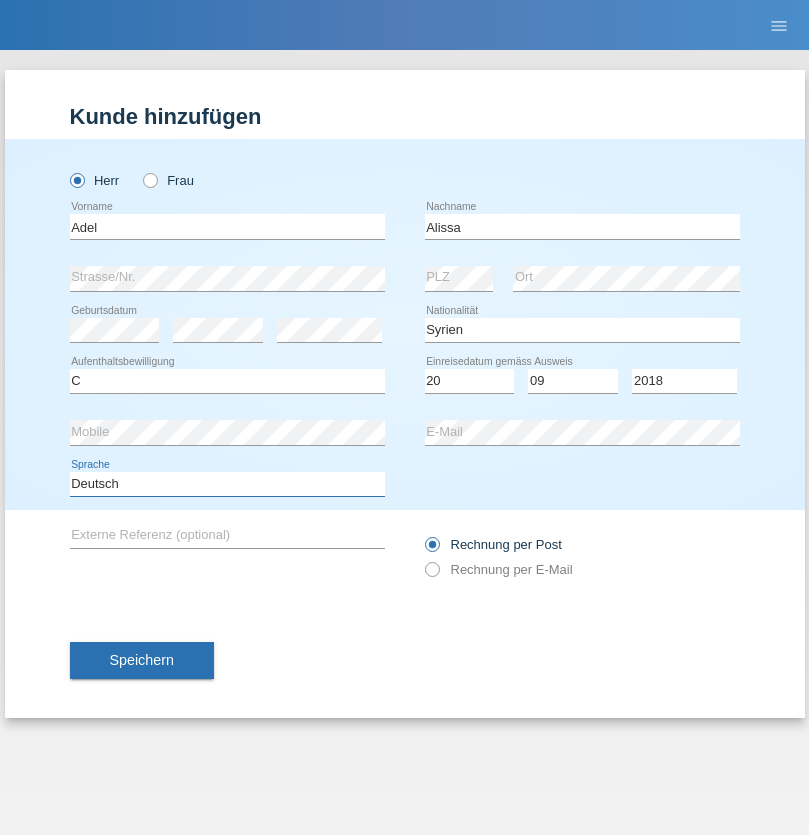 select on "en" 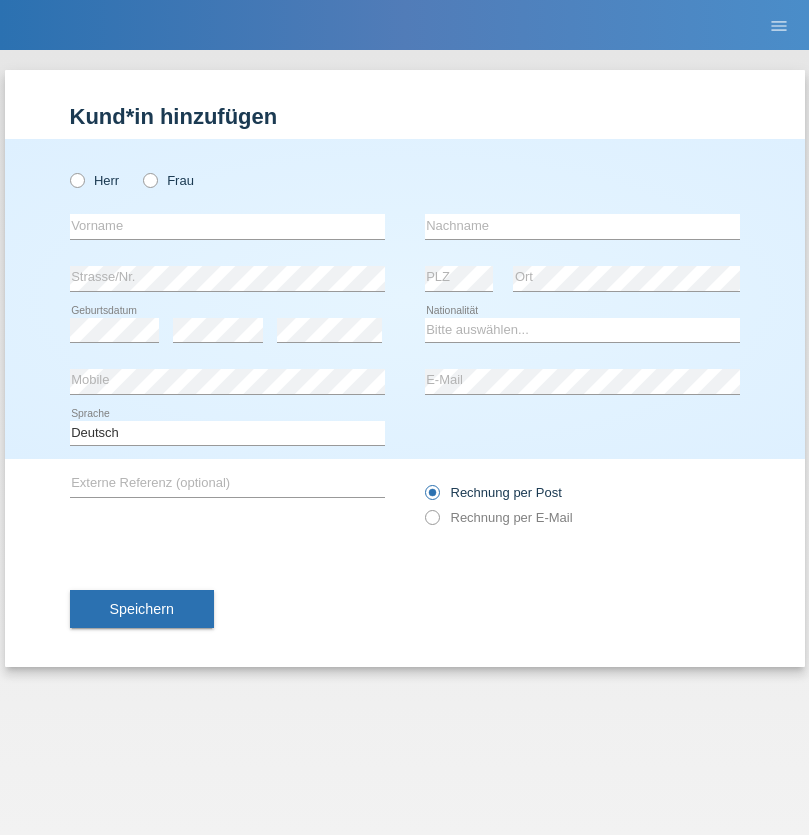 scroll, scrollTop: 0, scrollLeft: 0, axis: both 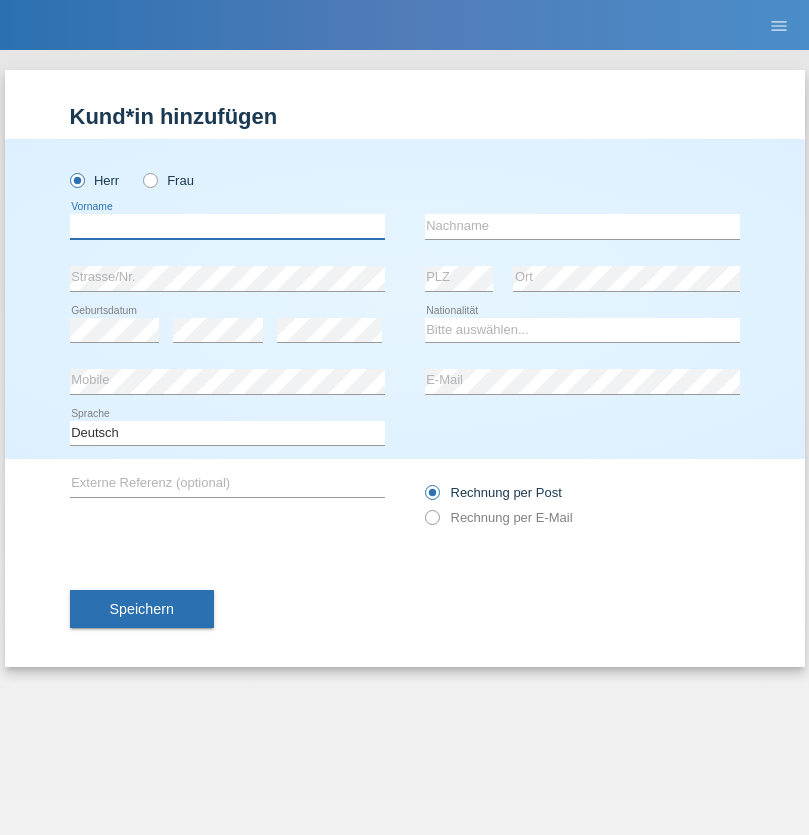 click at bounding box center (227, 226) 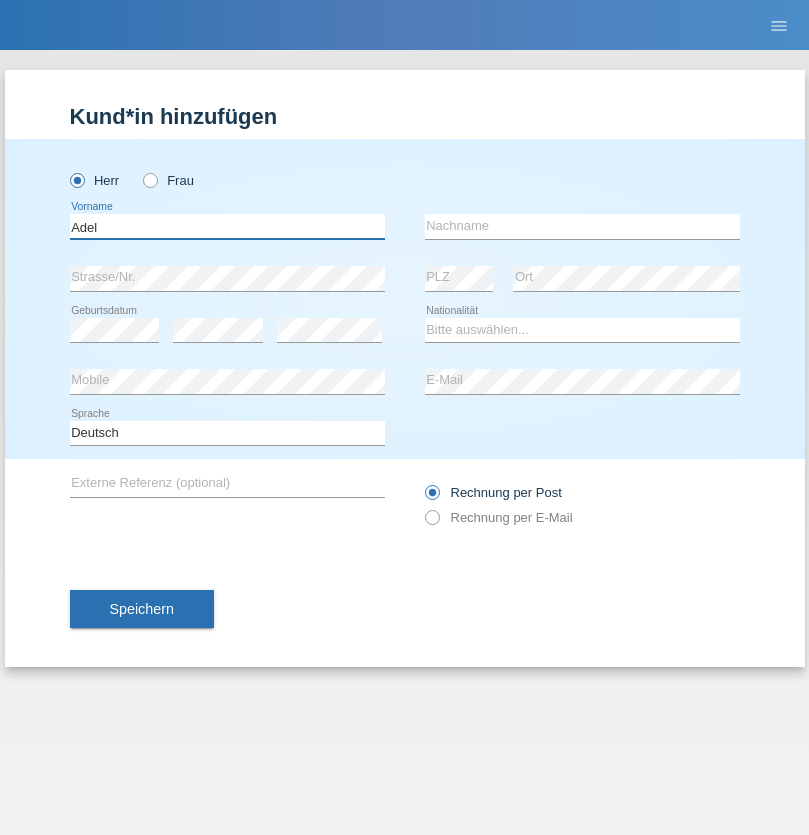 type on "Adel" 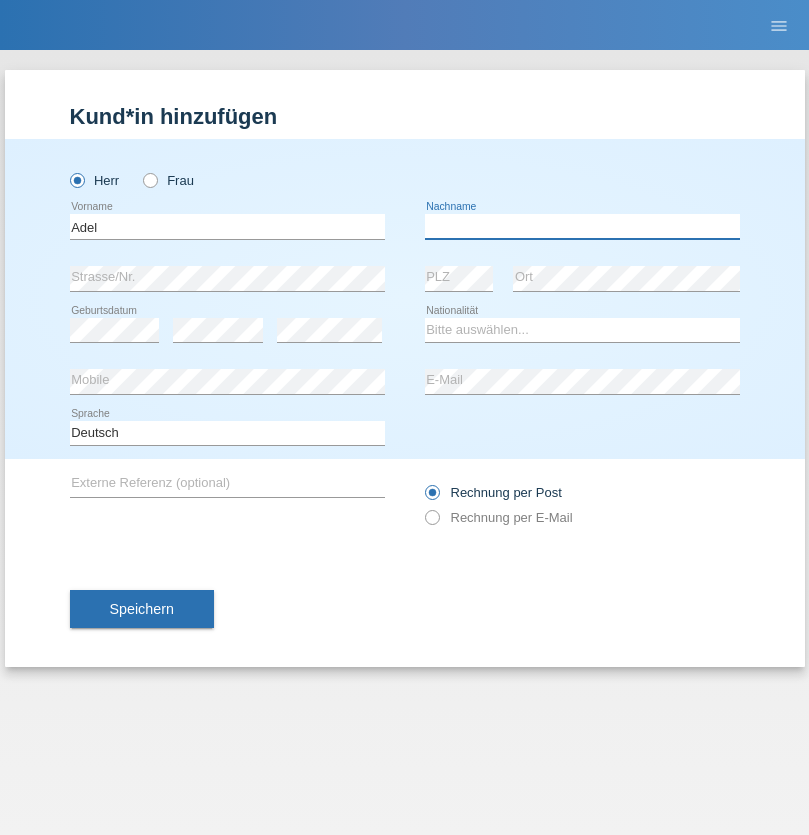 click at bounding box center [582, 226] 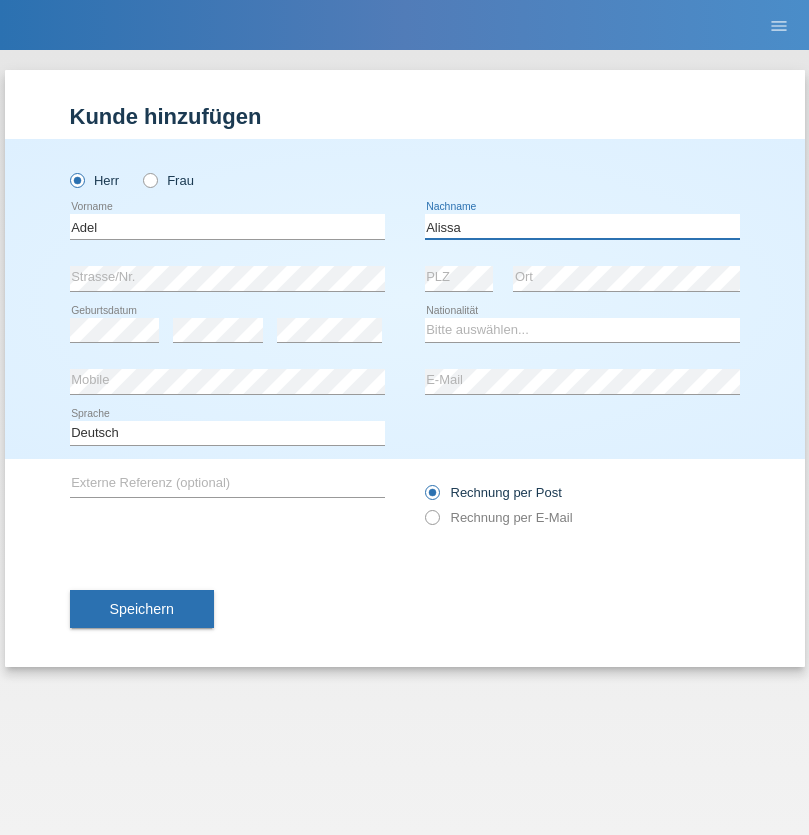 type on "Alissa" 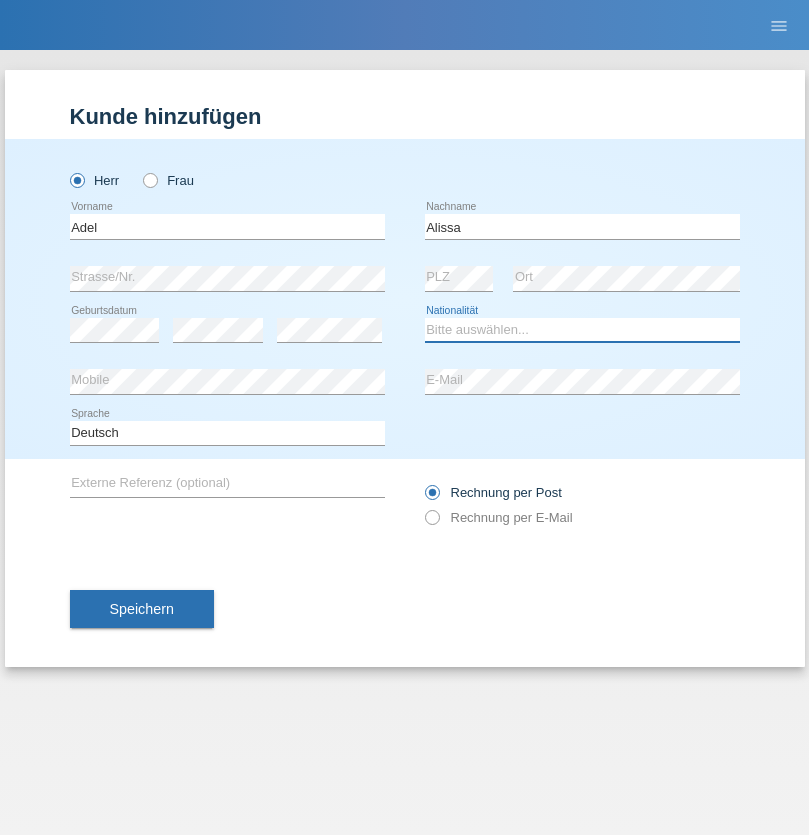 select on "SY" 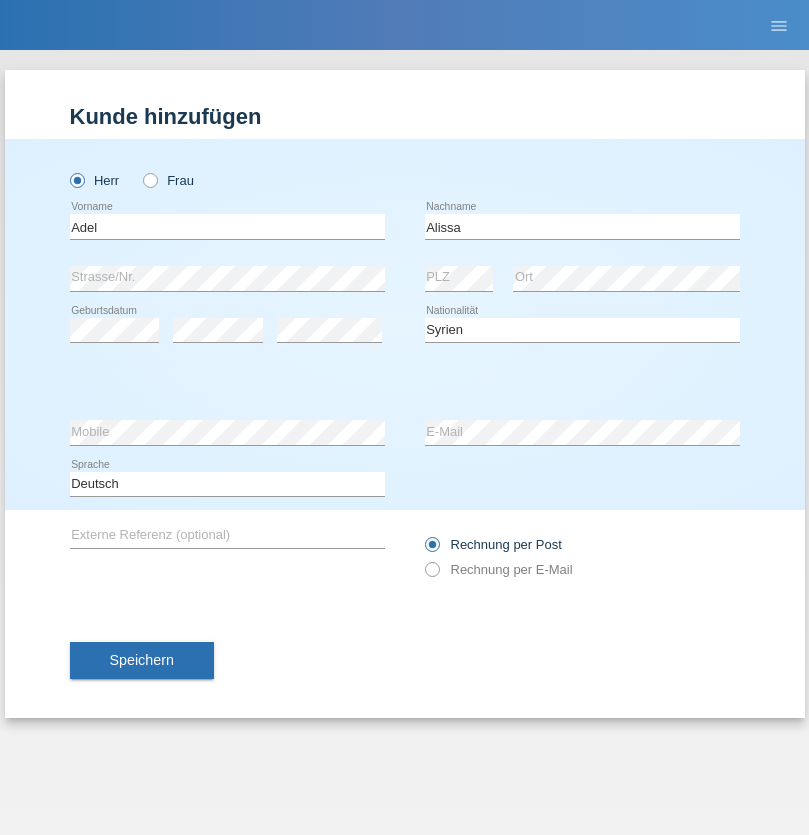 select on "C" 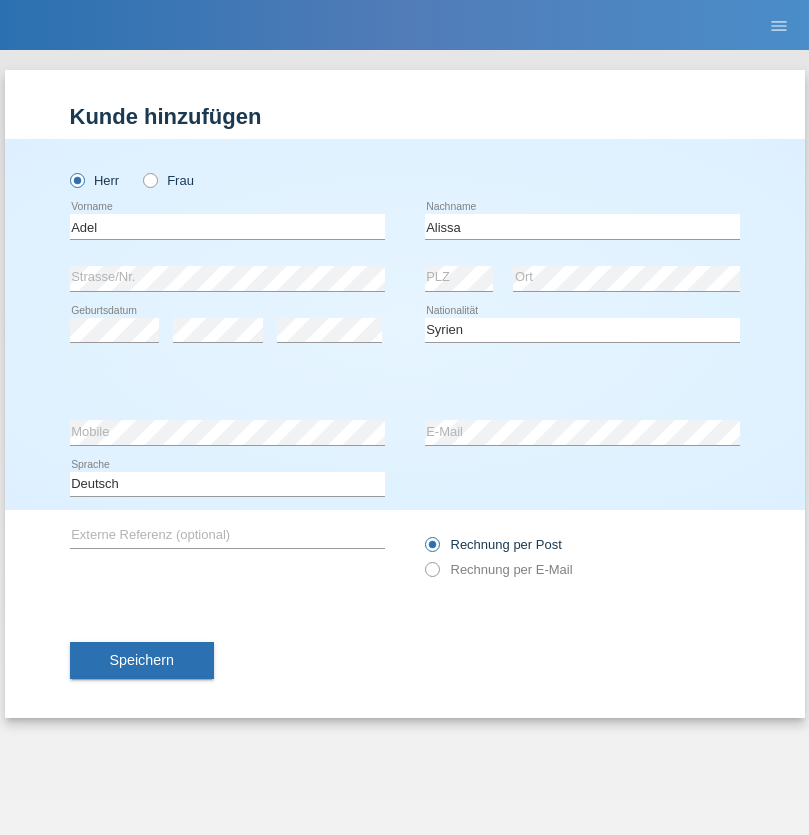 select on "20" 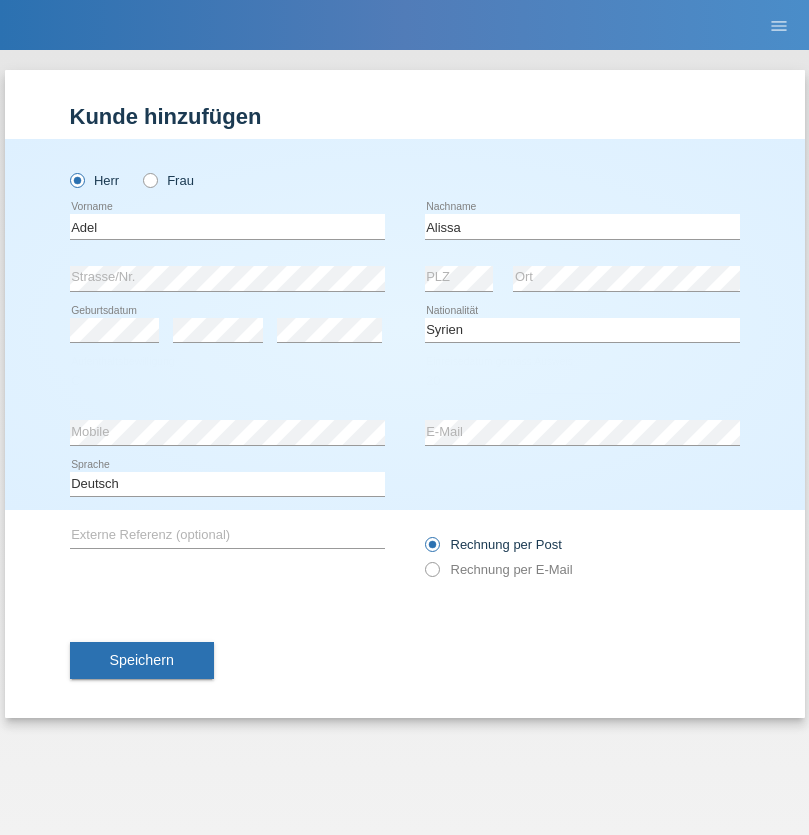 select on "09" 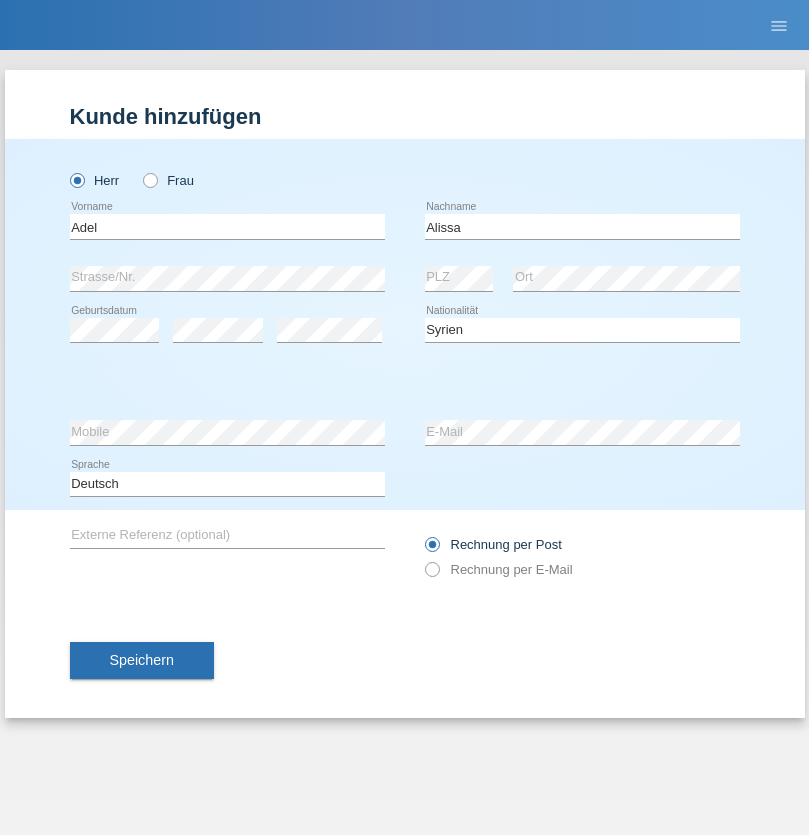 select on "2018" 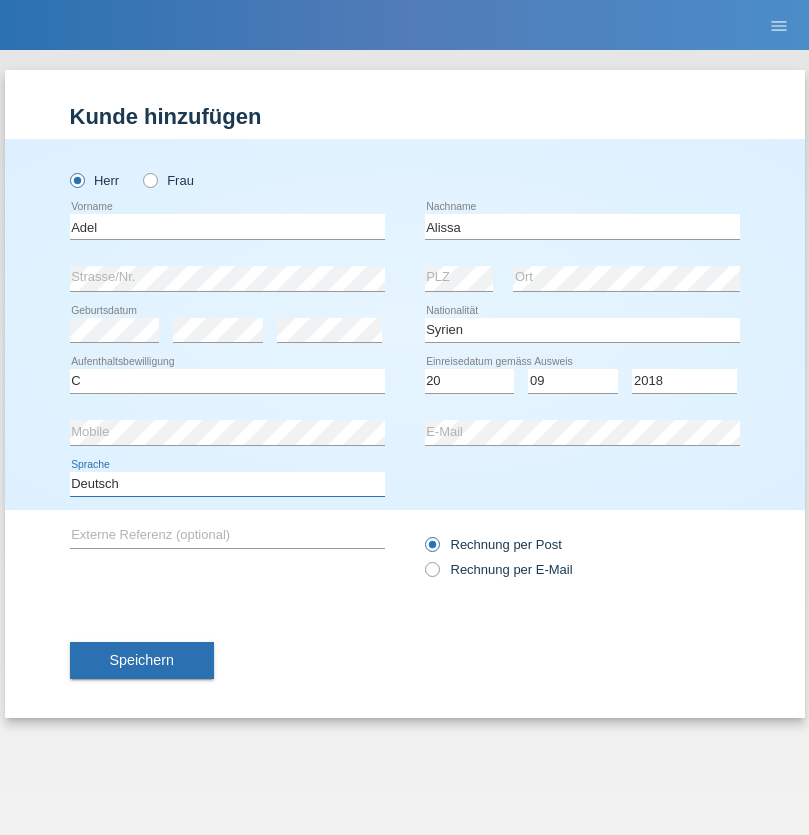 select on "en" 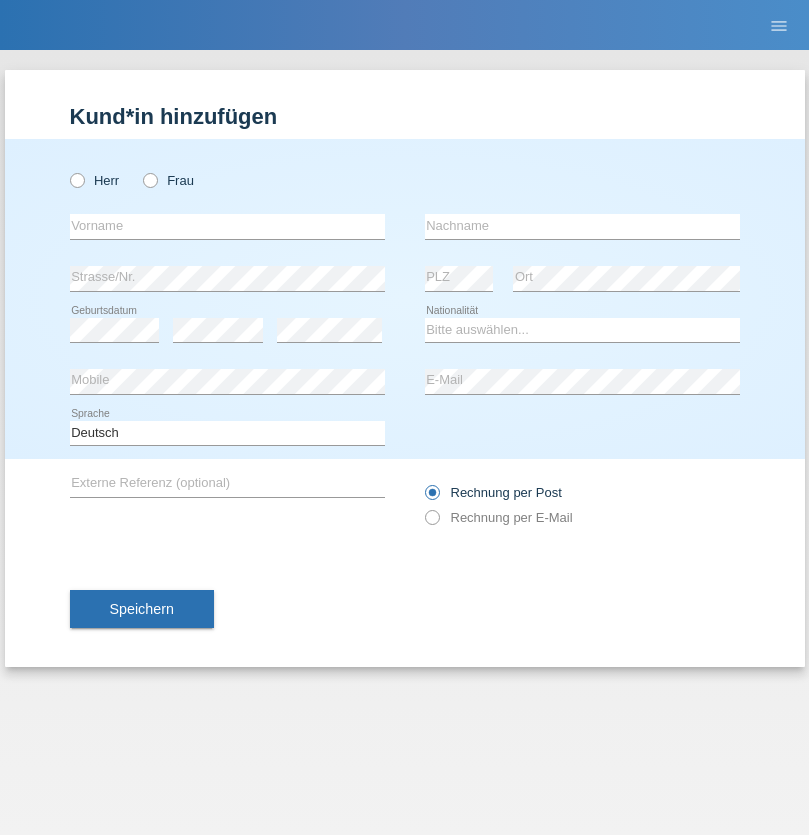 scroll, scrollTop: 0, scrollLeft: 0, axis: both 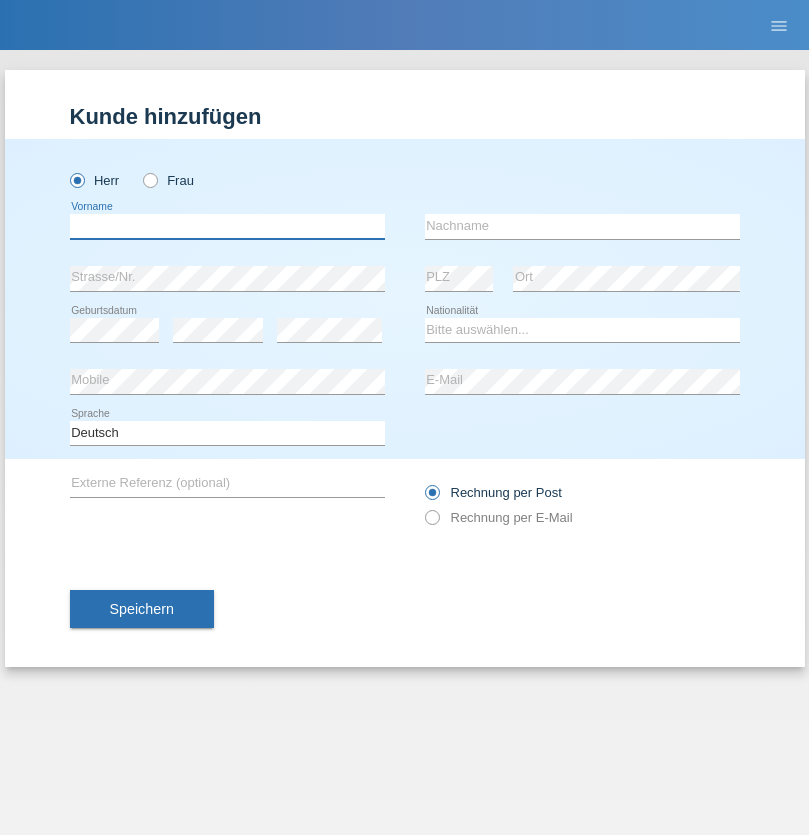 click at bounding box center [227, 226] 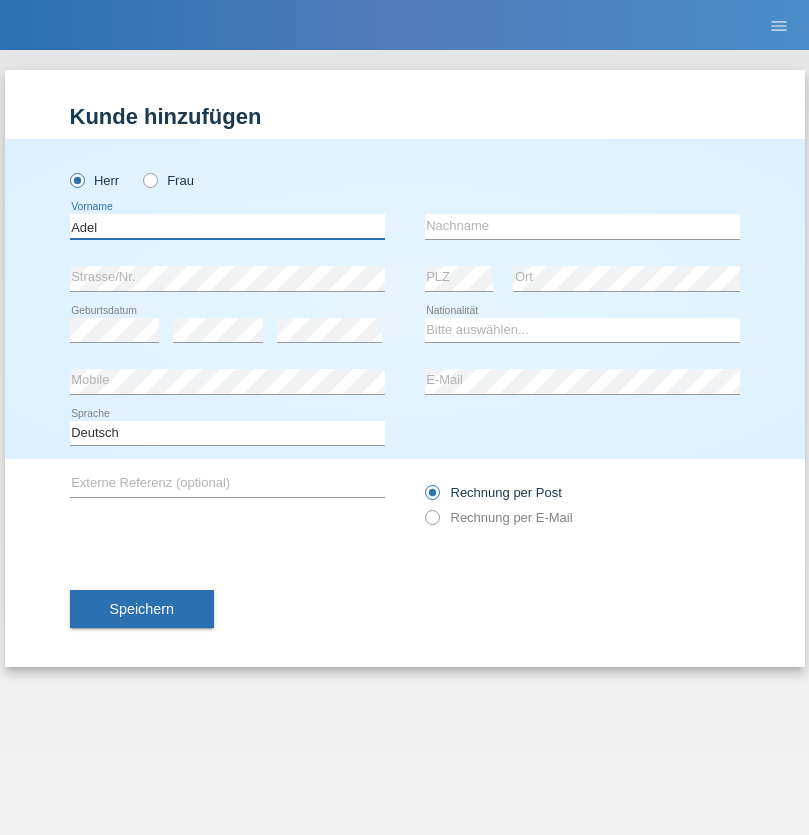 type on "Adel" 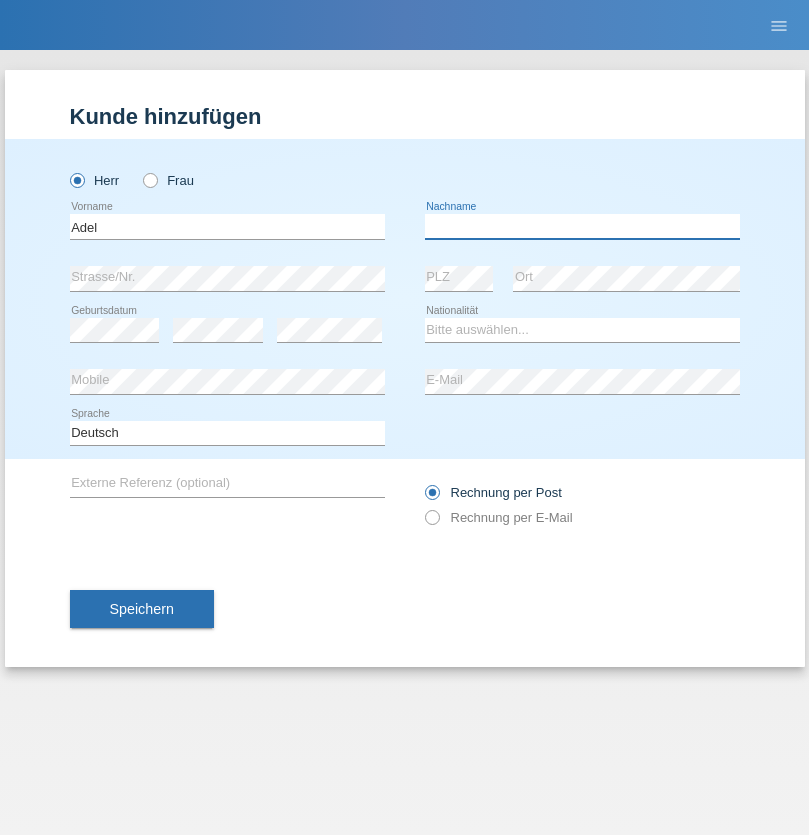 click at bounding box center [582, 226] 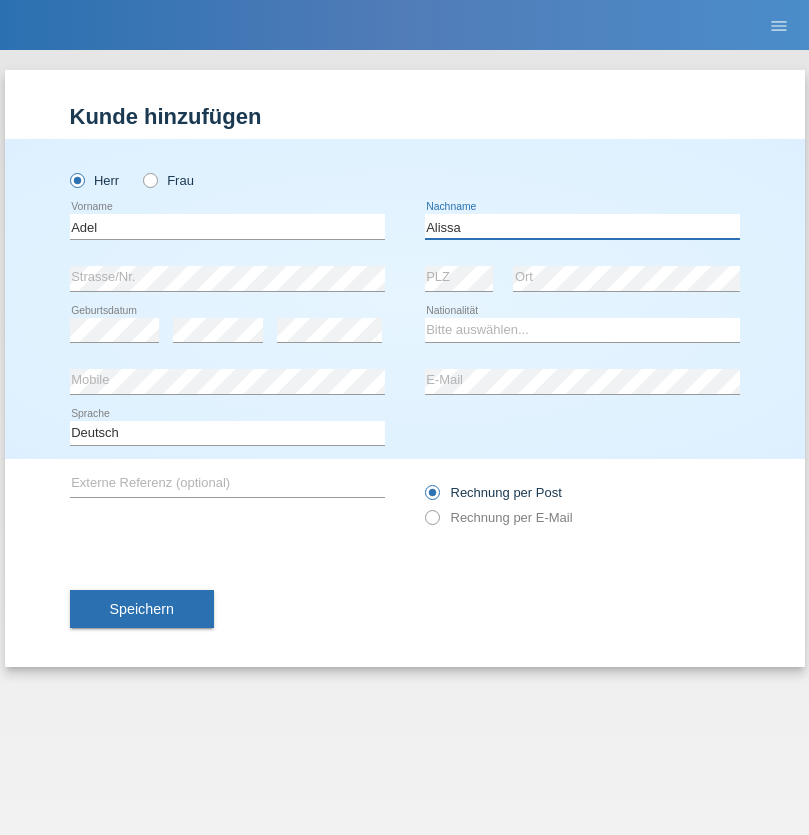 type on "Alissa" 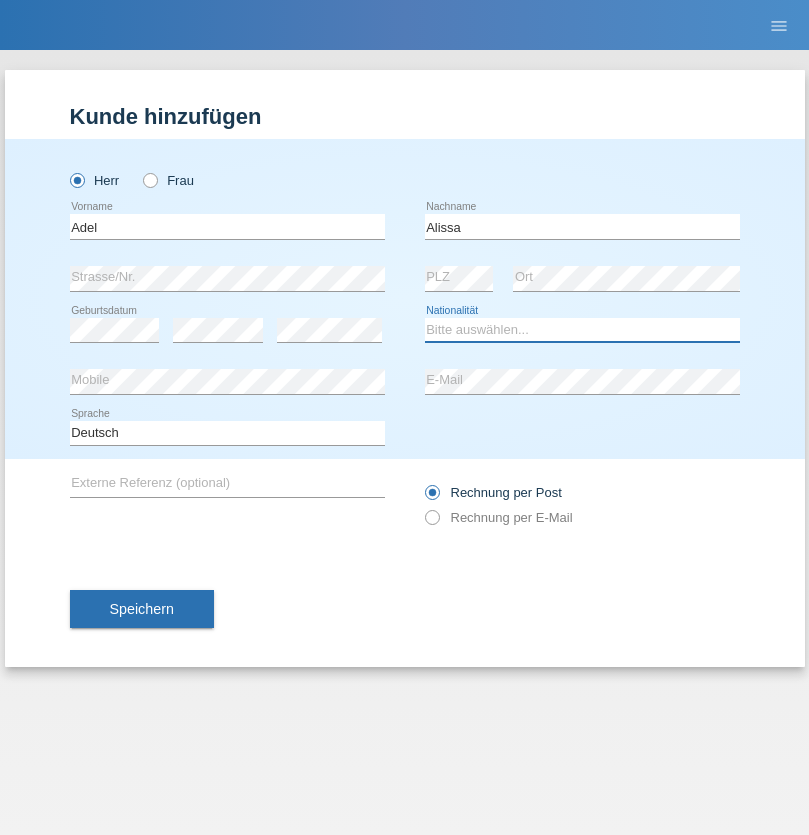 select on "SY" 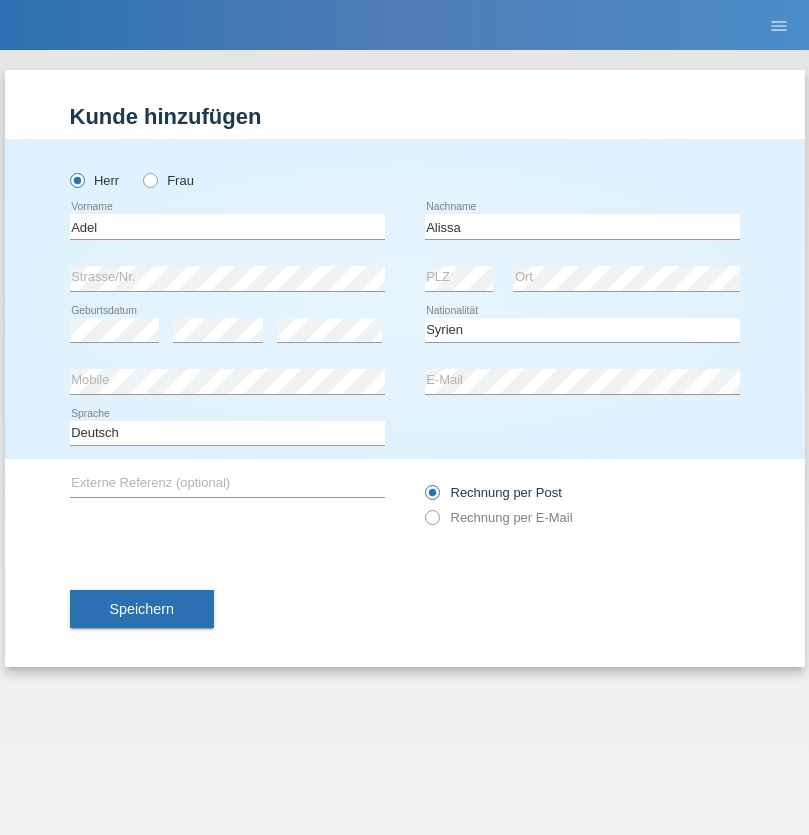 select on "C" 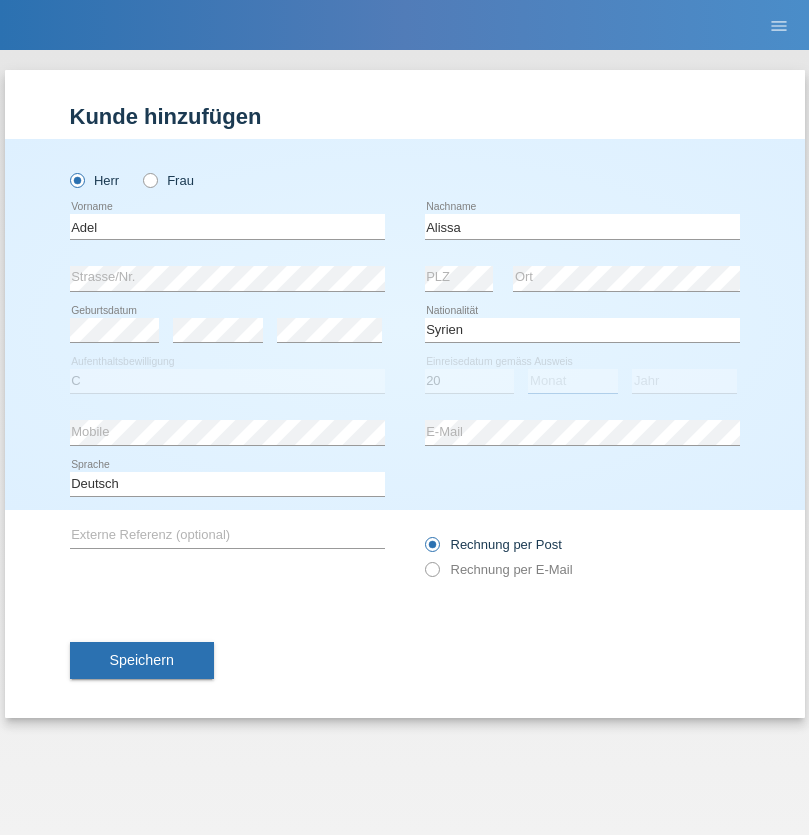 select on "09" 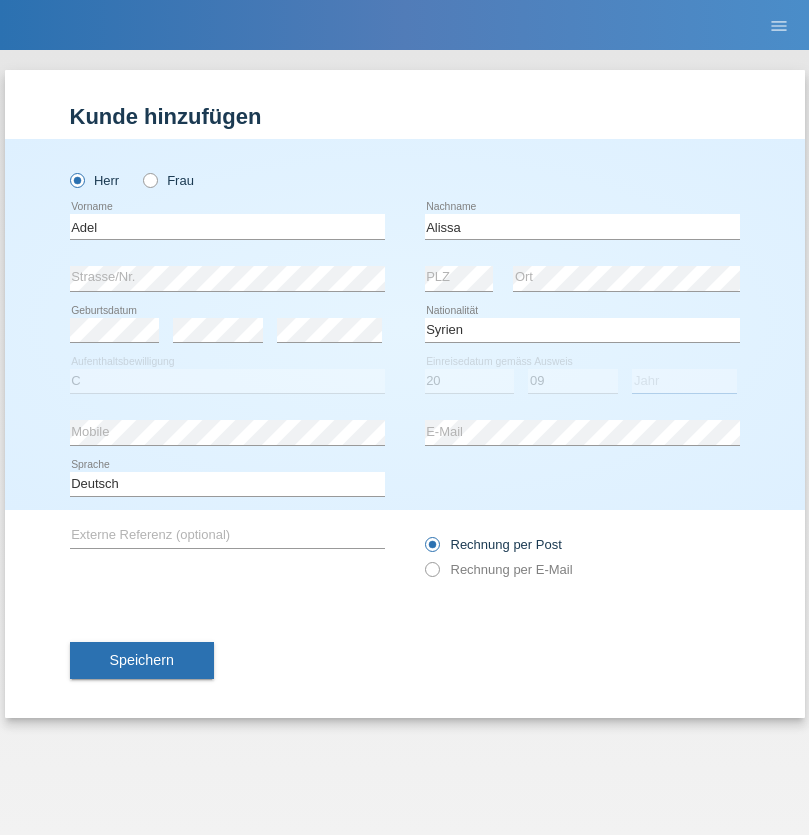 select on "2018" 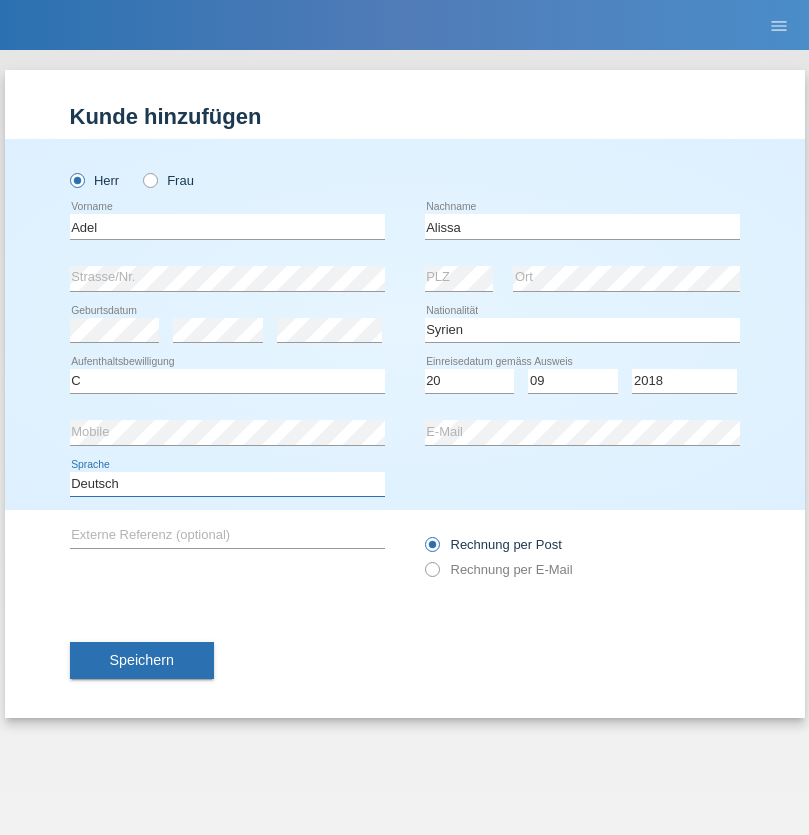 select on "en" 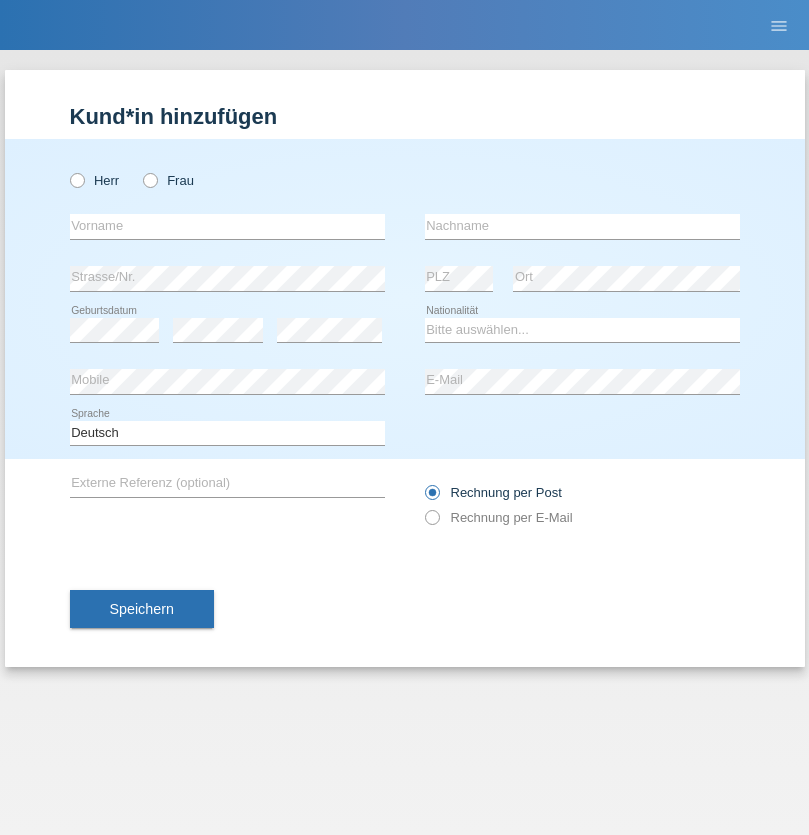 scroll, scrollTop: 0, scrollLeft: 0, axis: both 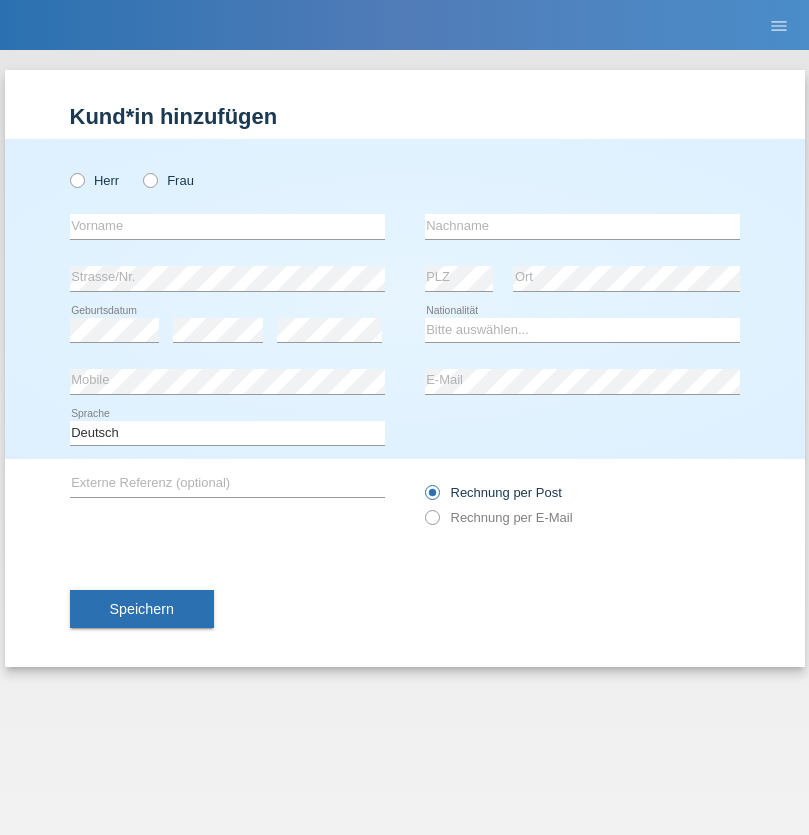 radio on "true" 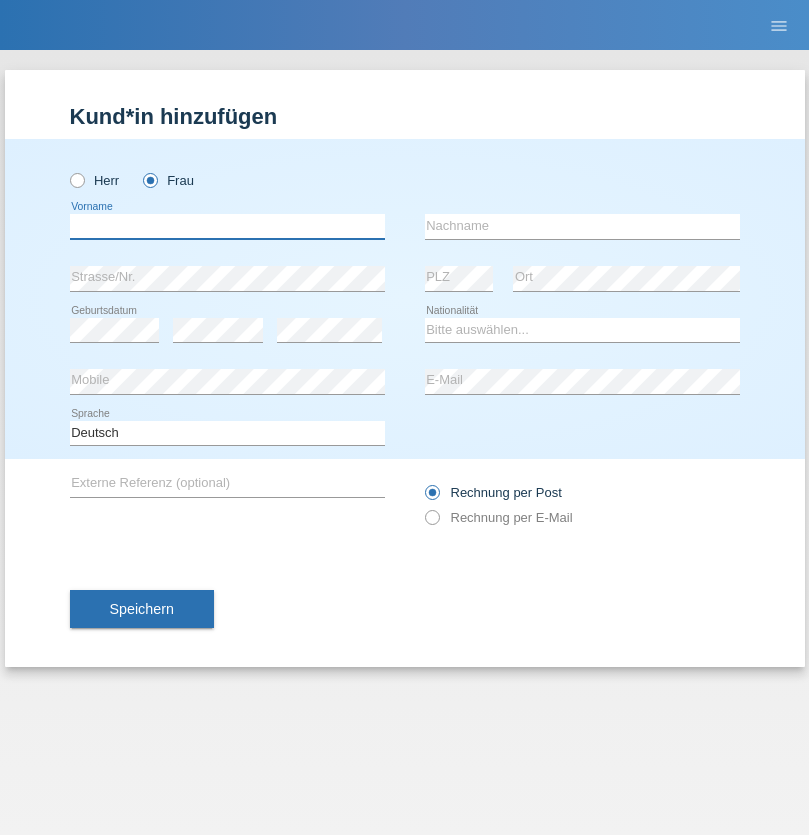 click at bounding box center [227, 226] 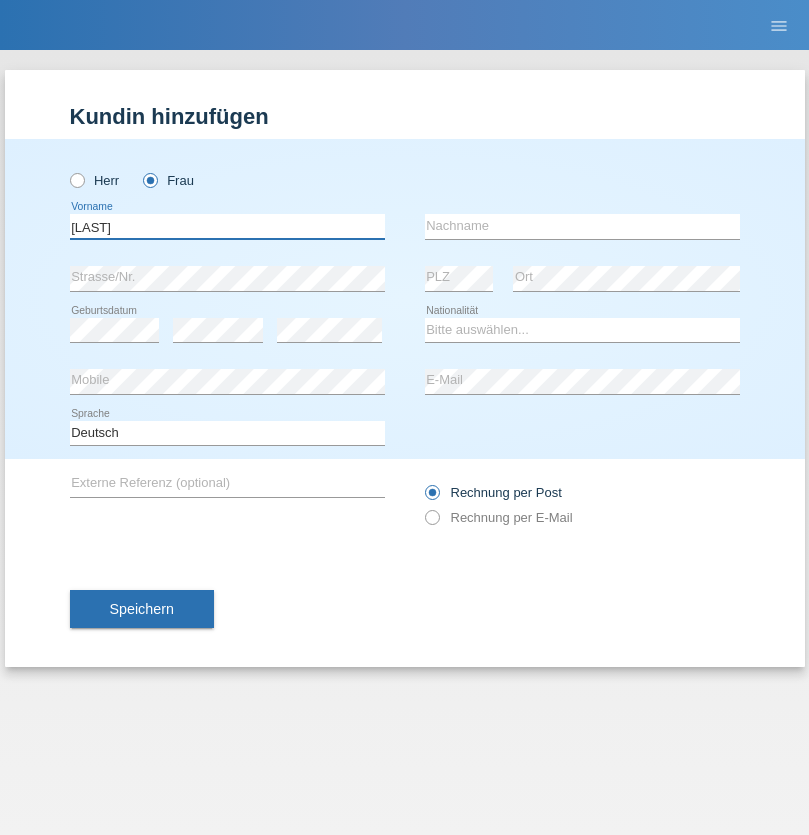 type on "[LAST]" 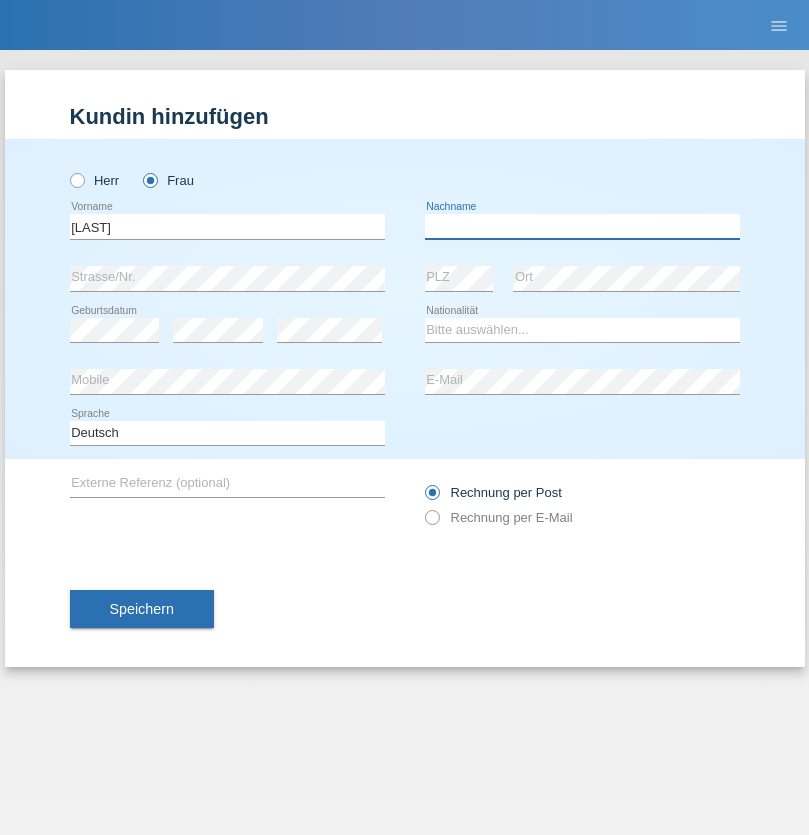click at bounding box center (582, 226) 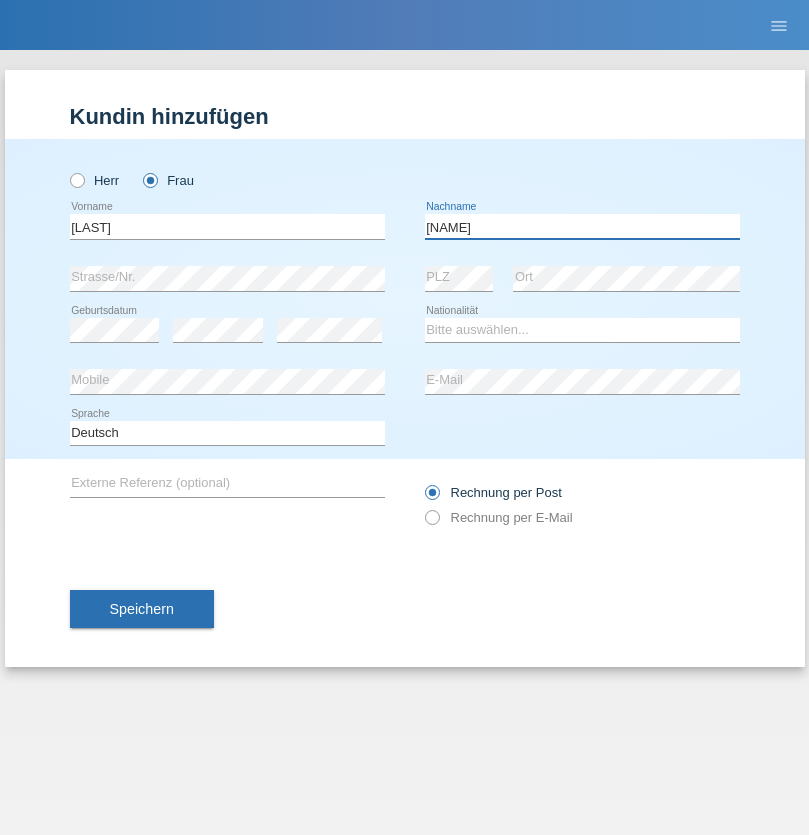 type on "[NAME]" 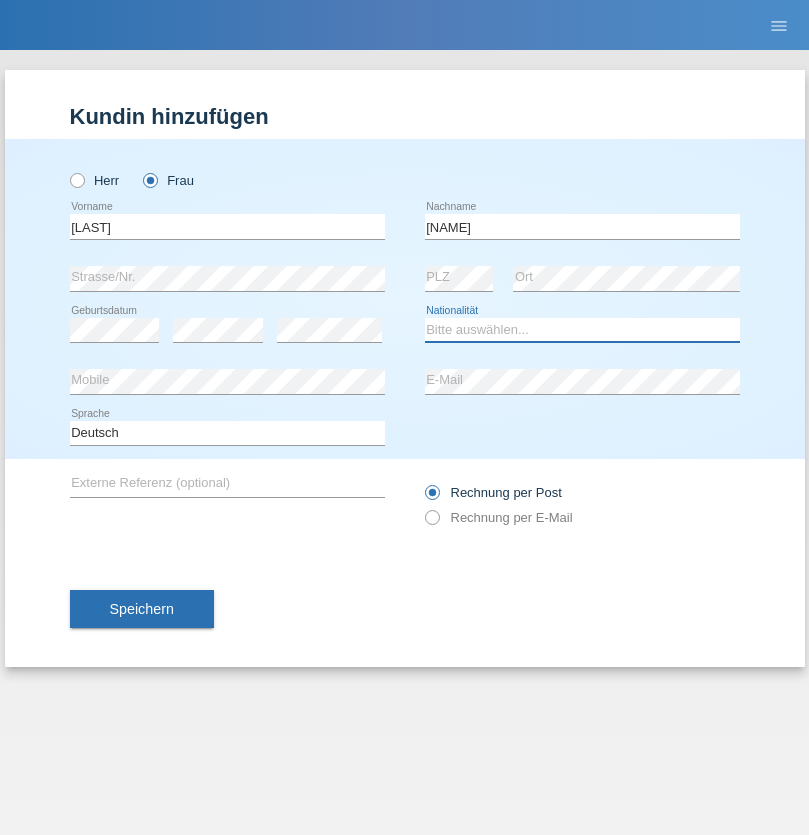 select on "HU" 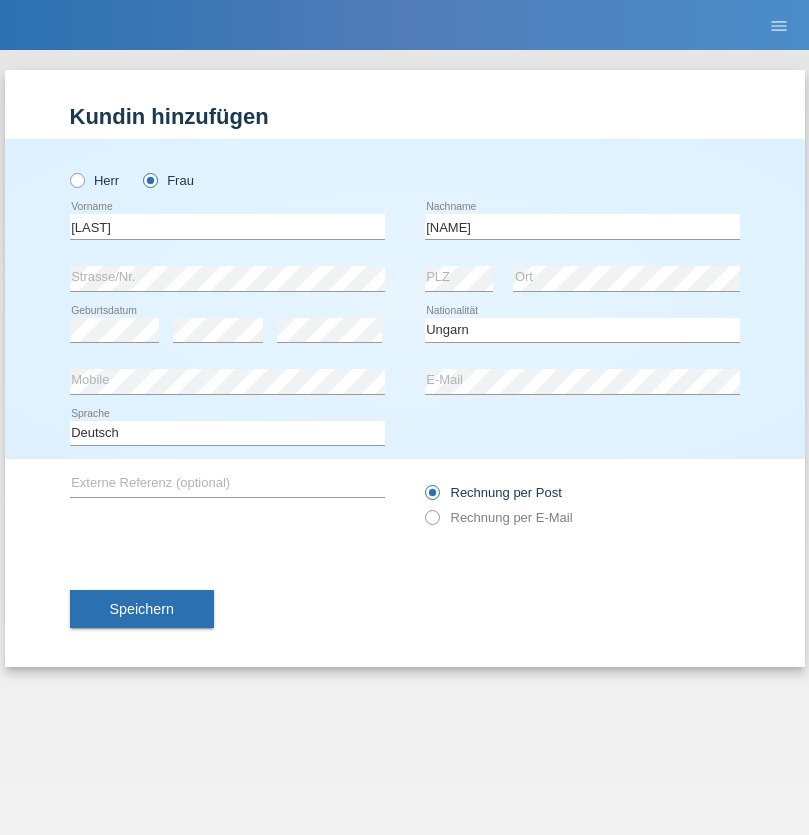 select on "C" 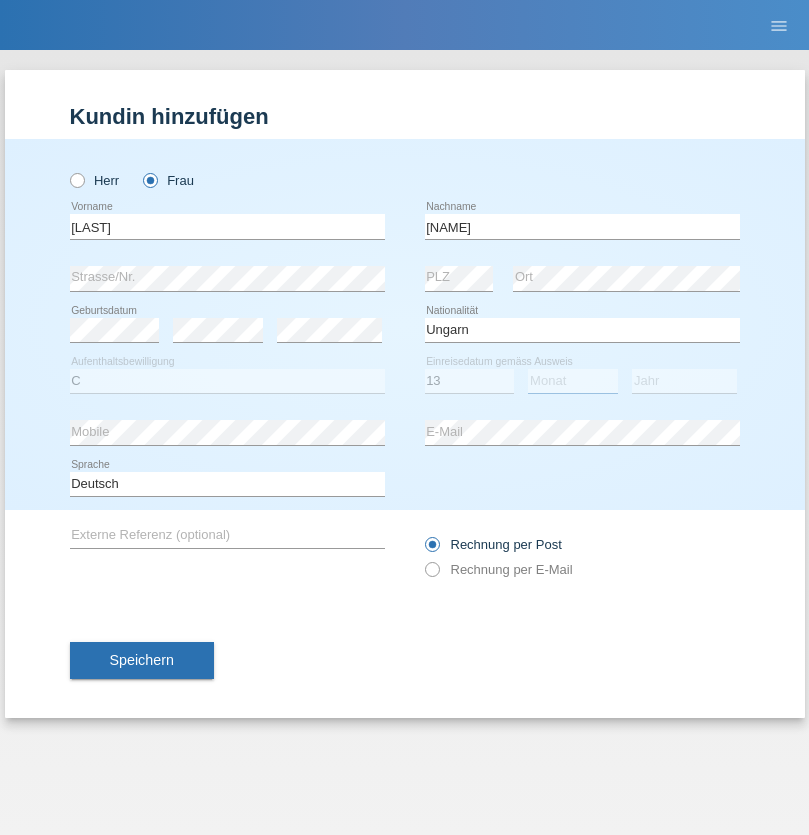 select on "12" 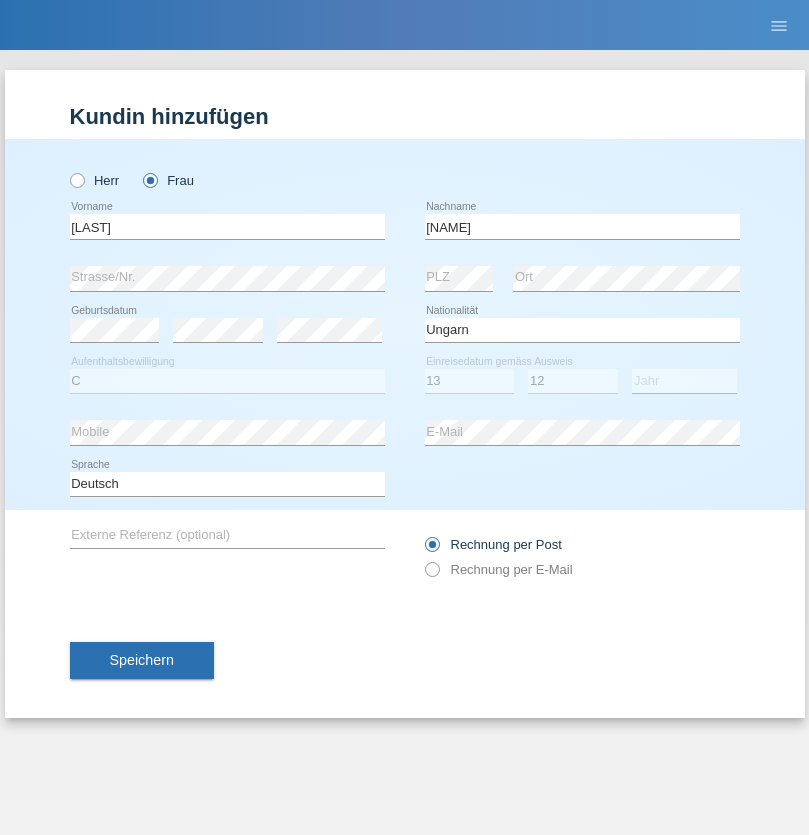 select on "2021" 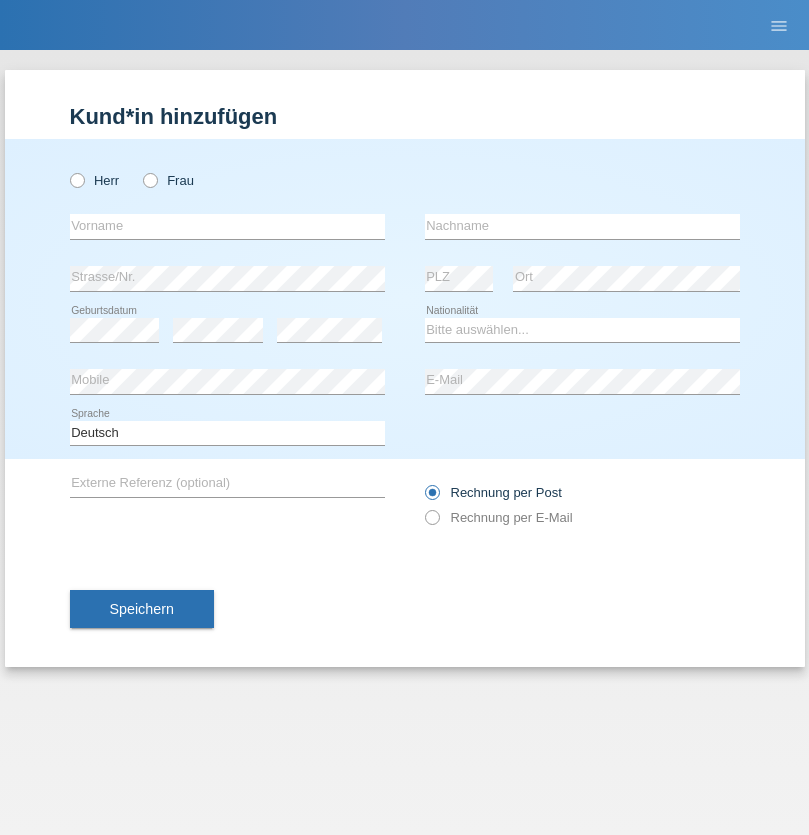 scroll, scrollTop: 0, scrollLeft: 0, axis: both 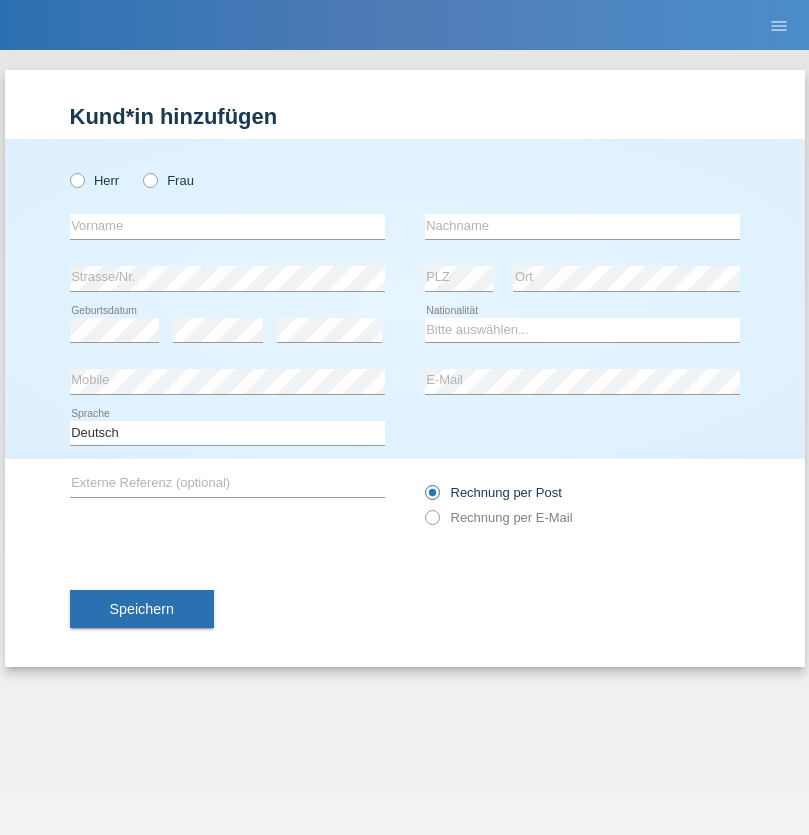 radio on "true" 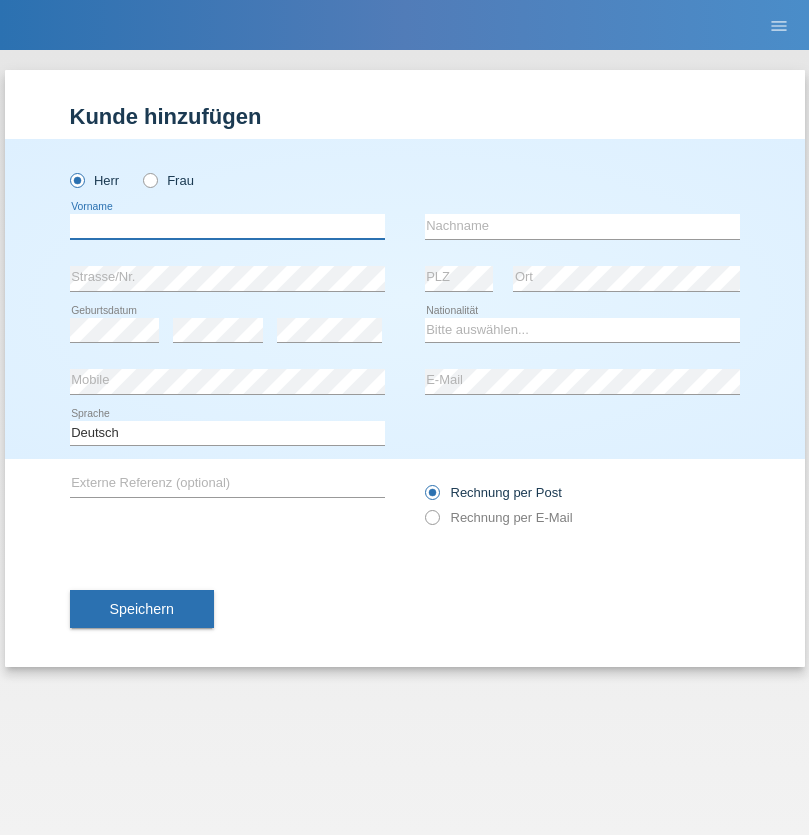 click at bounding box center [227, 226] 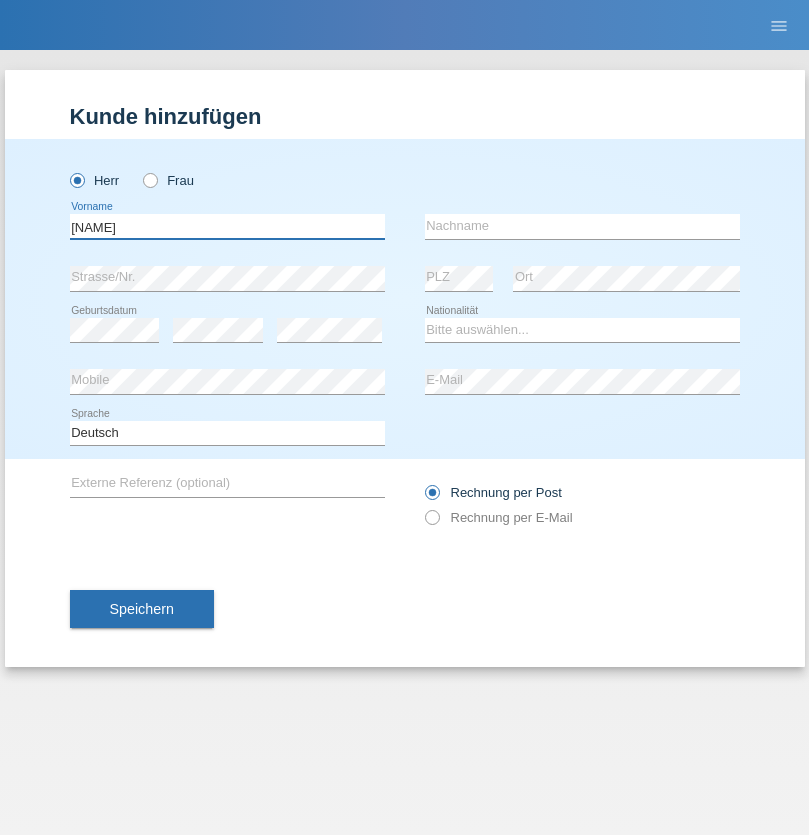 type on "[NAME]" 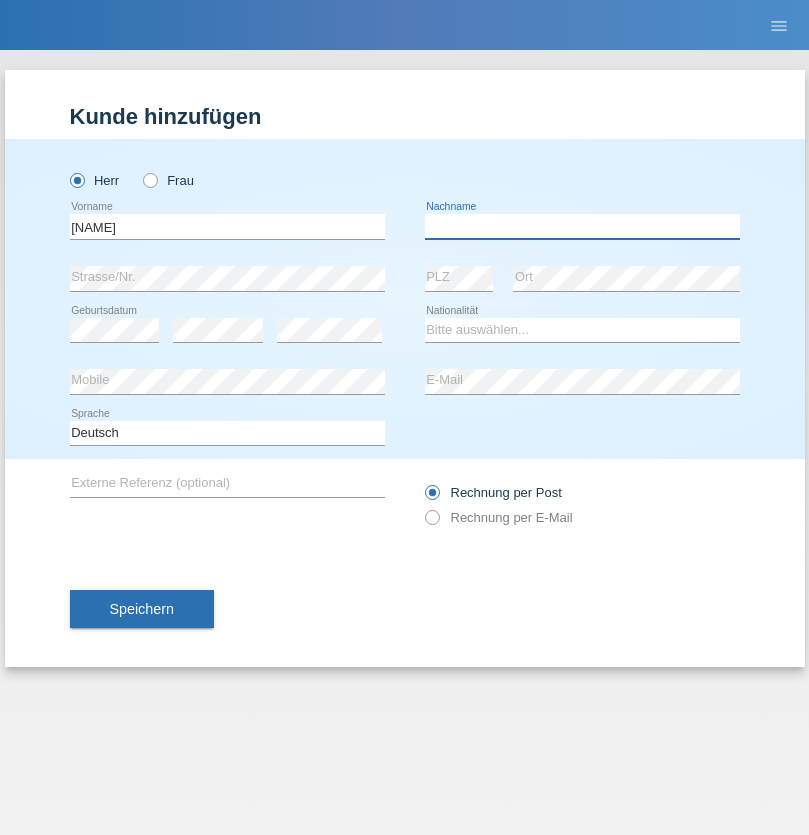 click at bounding box center [582, 226] 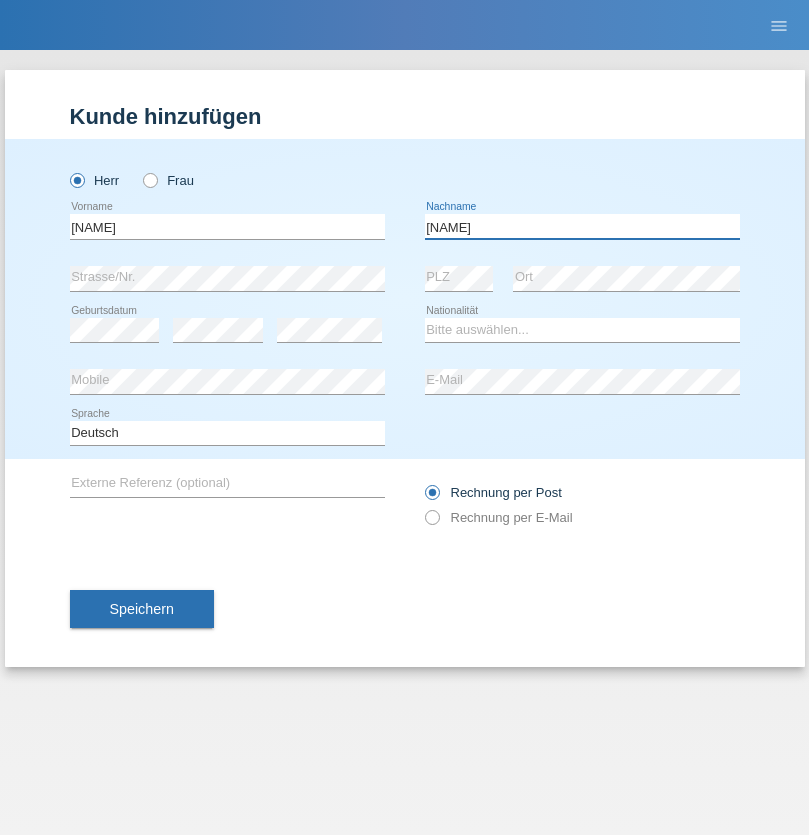 type on "[NAME]" 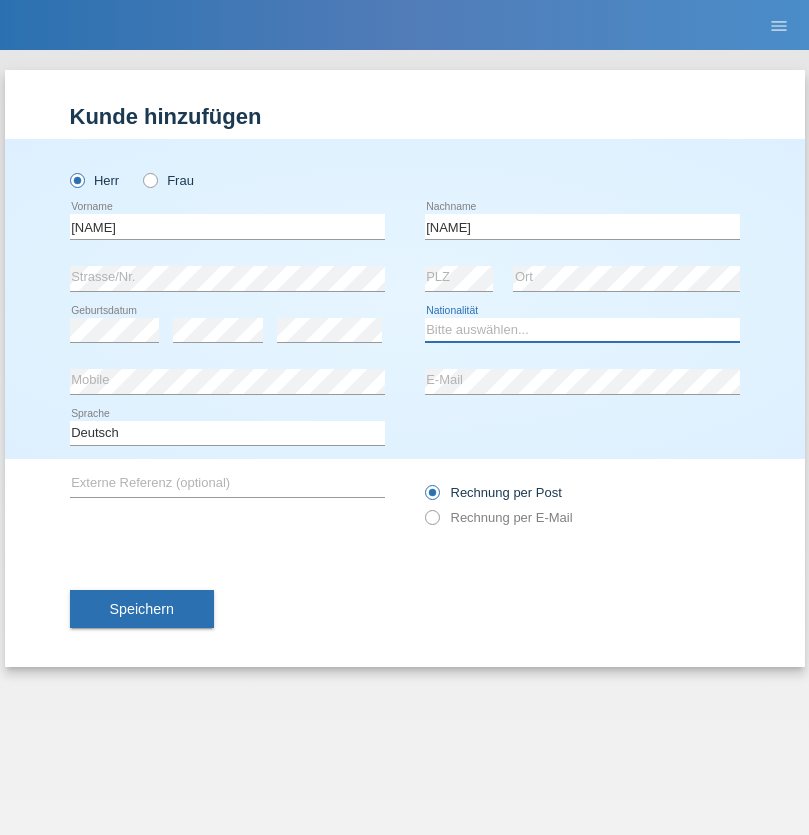 select on "PT" 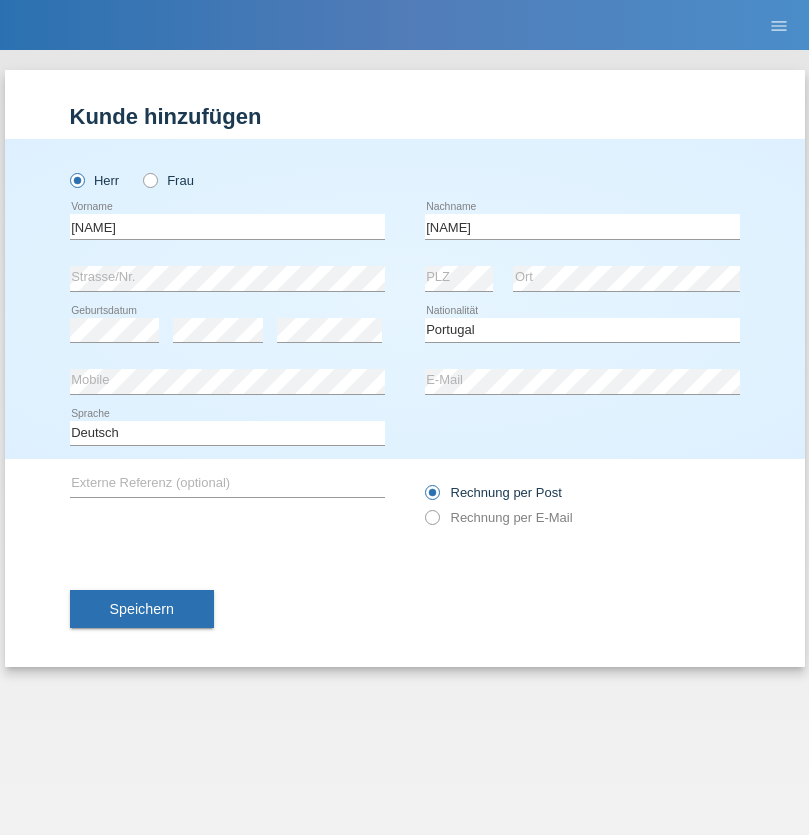 select on "C" 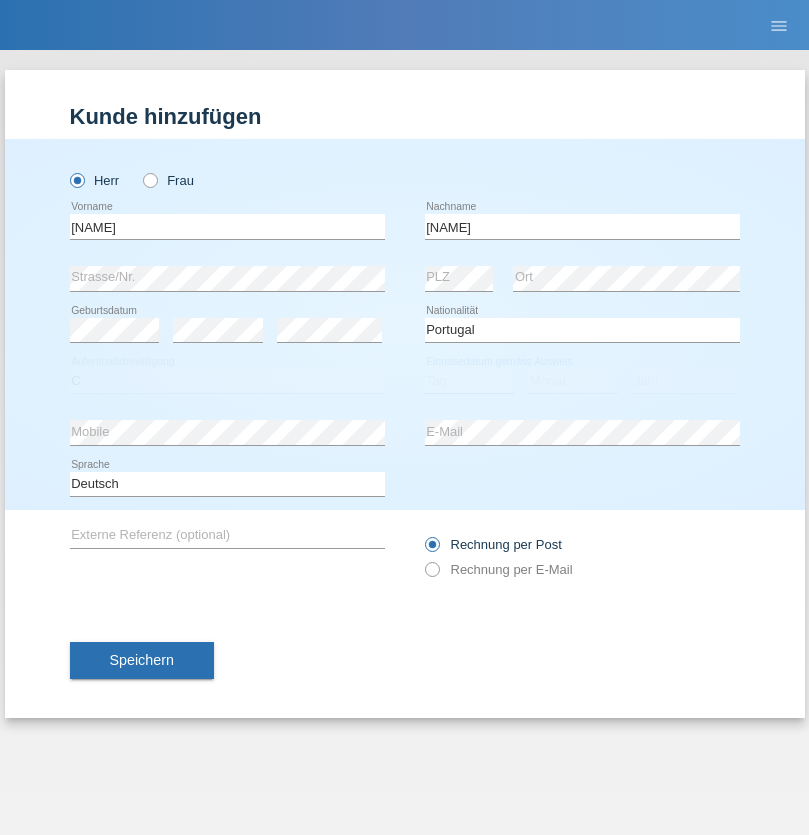 select on "04" 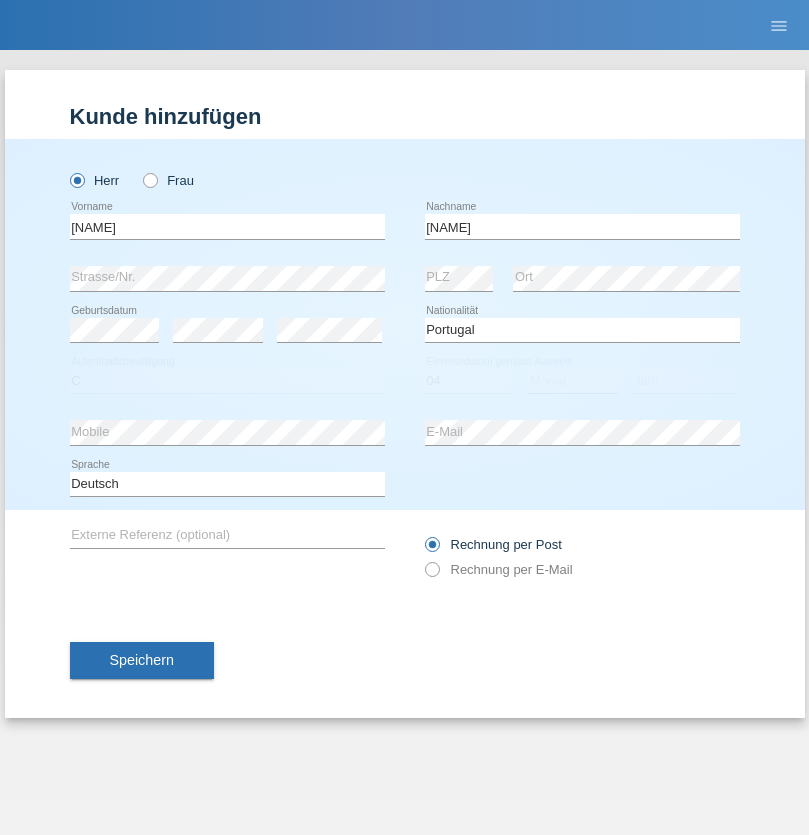 select on "09" 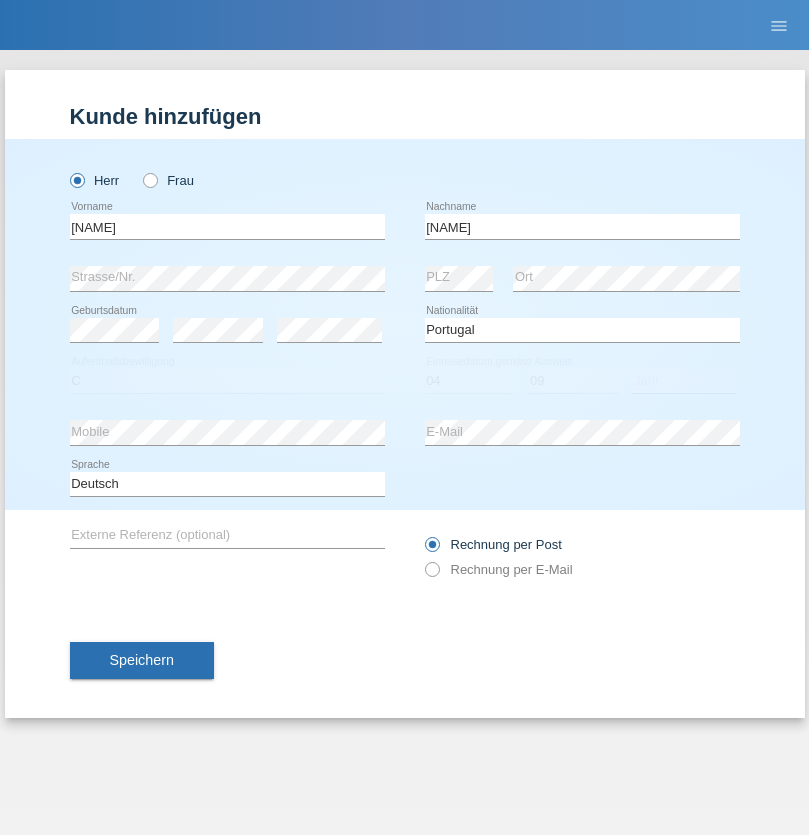 select on "2021" 